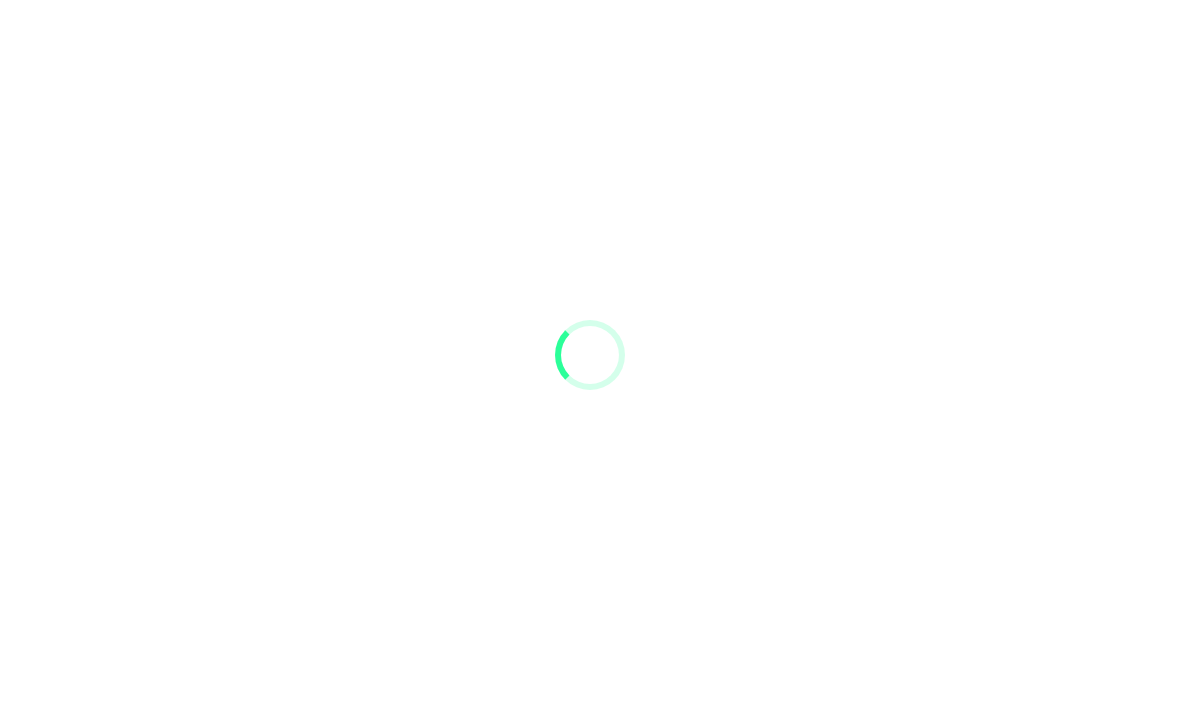 scroll, scrollTop: 0, scrollLeft: 0, axis: both 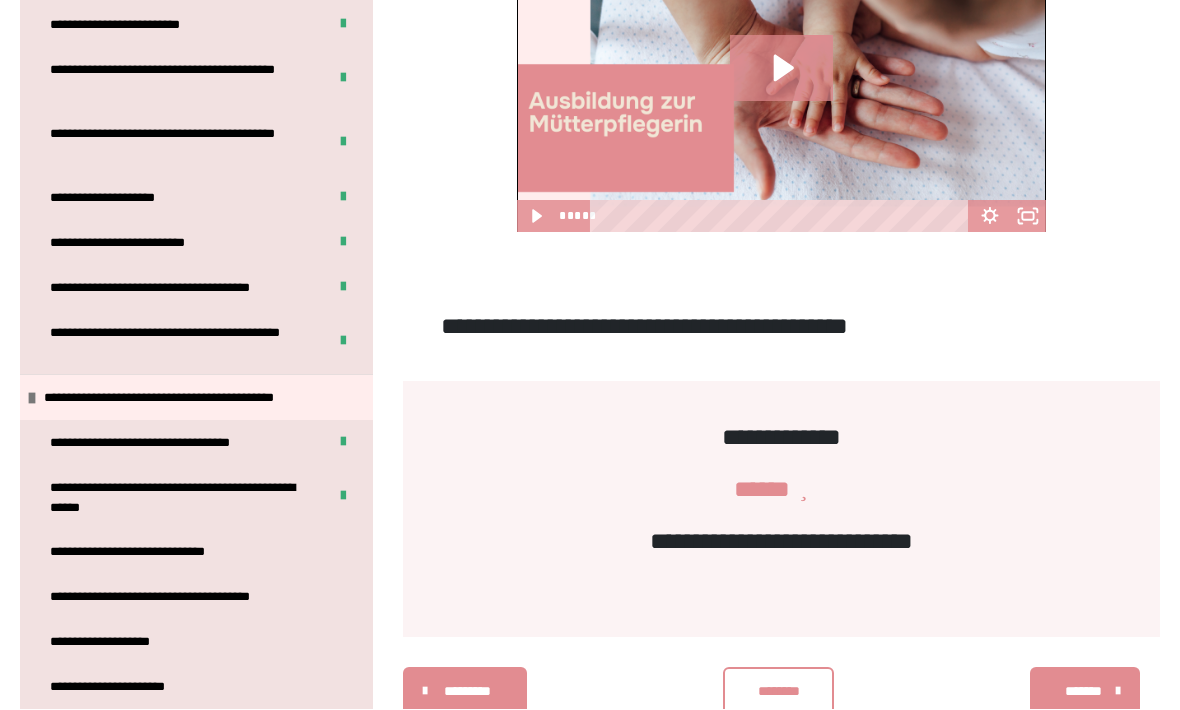 click on "**********" at bounding box center [141, 552] 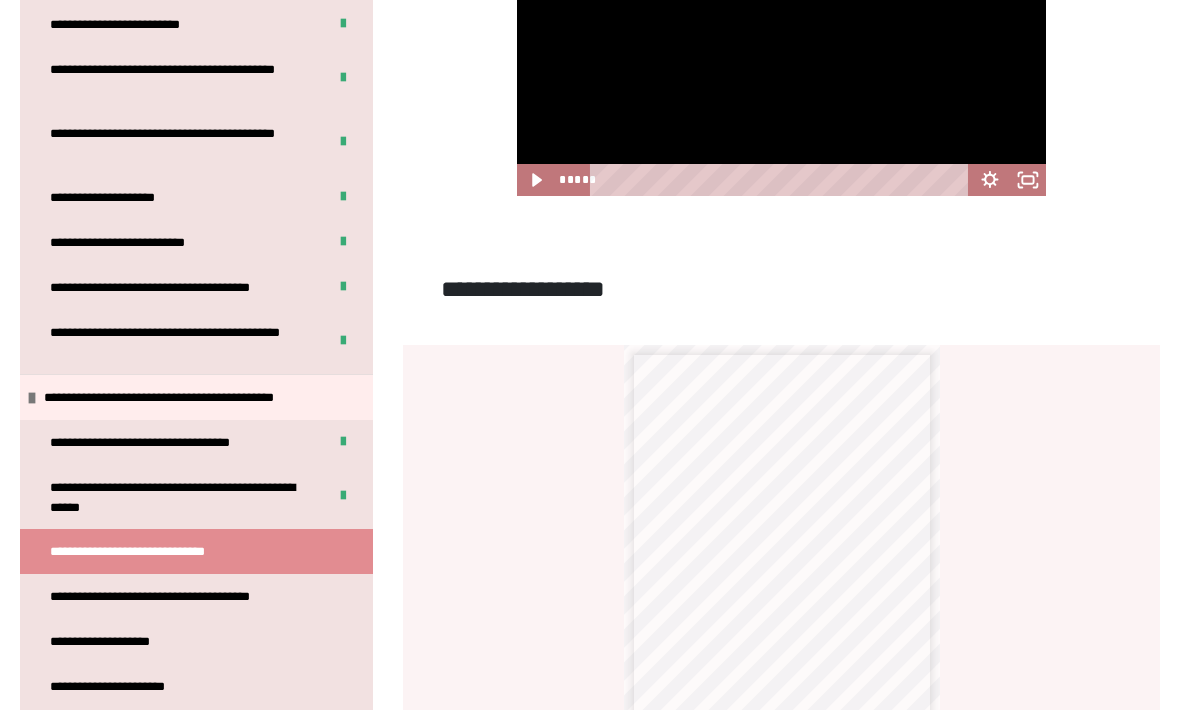 scroll, scrollTop: 1258, scrollLeft: 0, axis: vertical 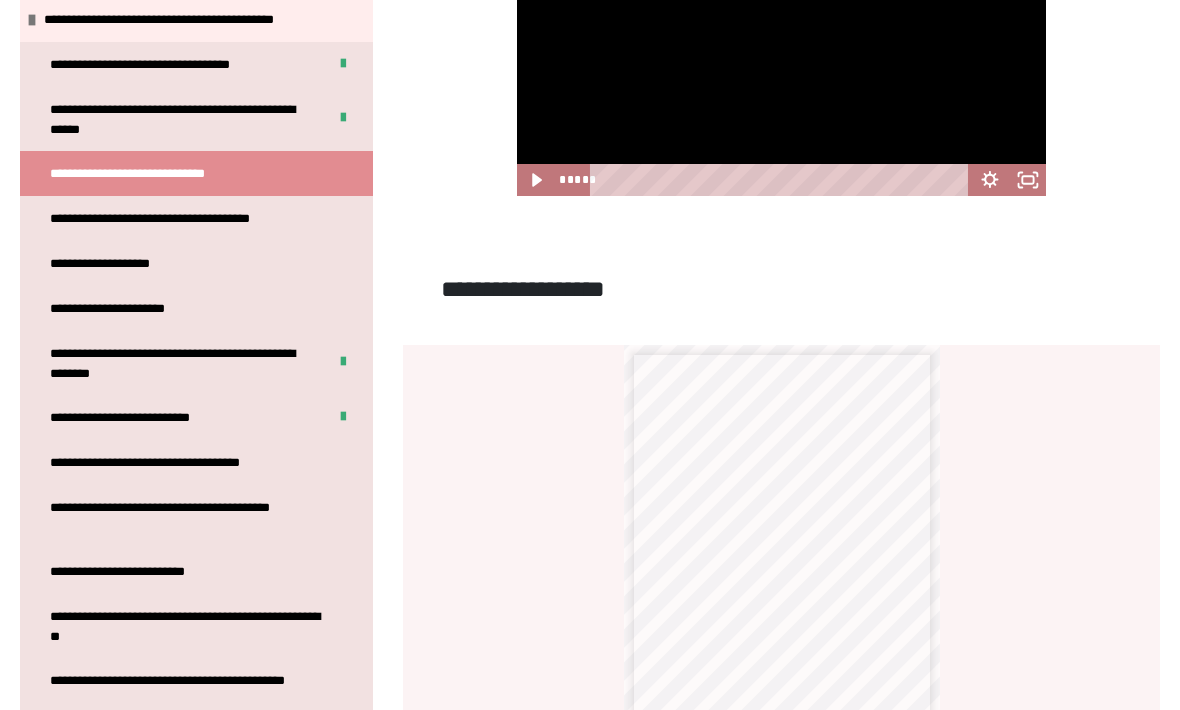 click on "**********" at bounding box center [188, 517] 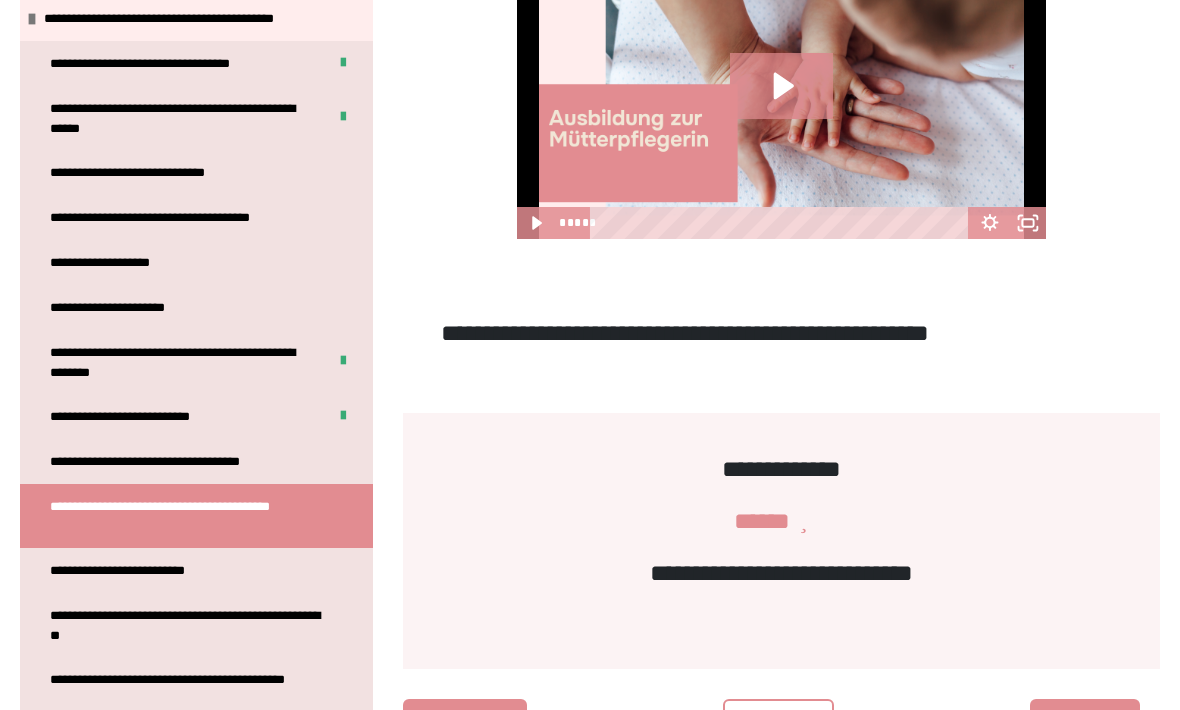 scroll, scrollTop: 575, scrollLeft: 0, axis: vertical 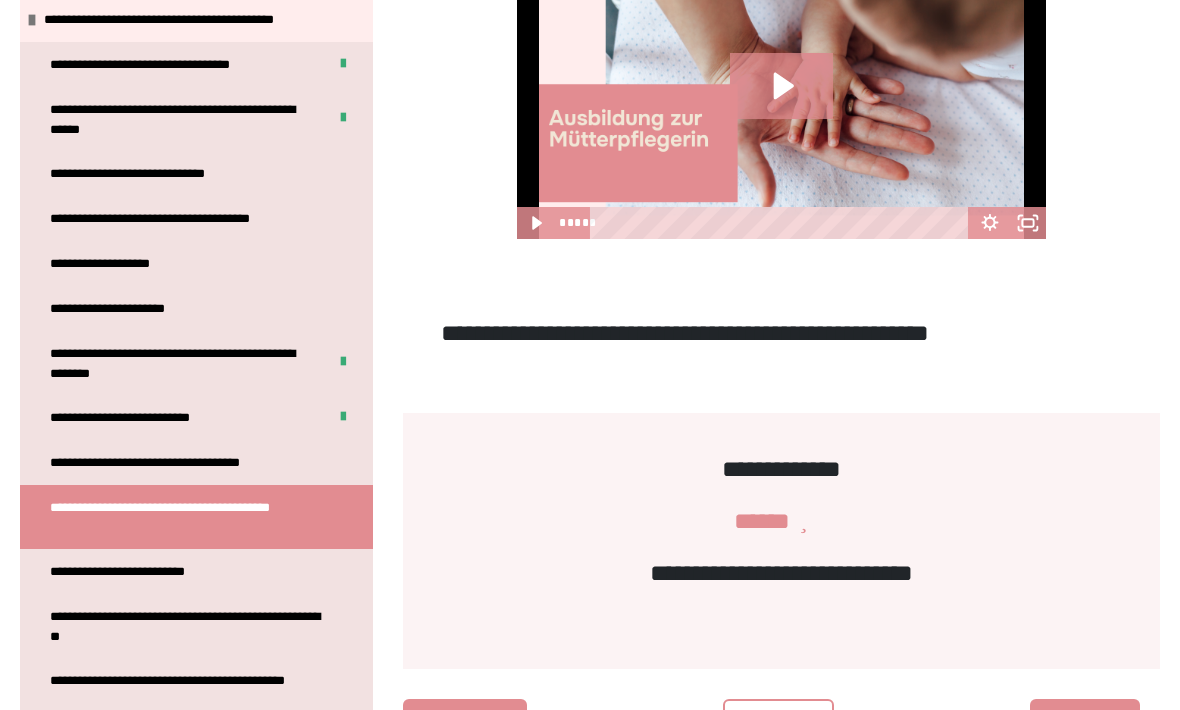 click on "**********" at bounding box center [131, 571] 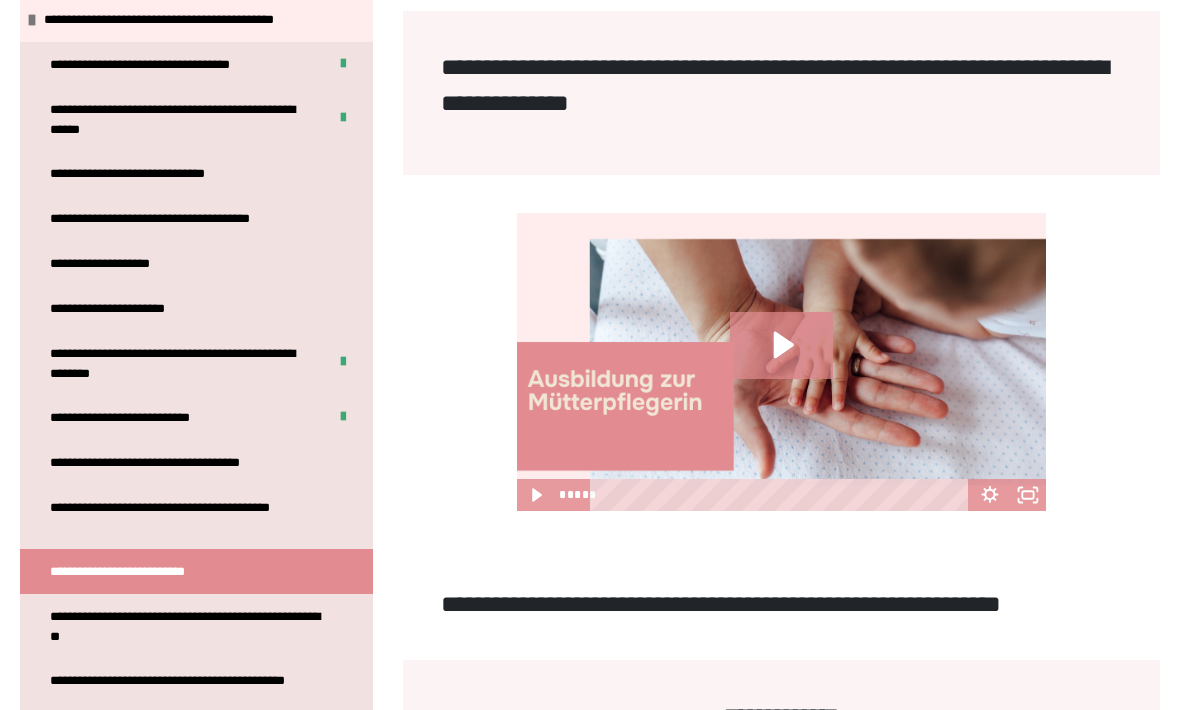 click on "**********" at bounding box center (188, 626) 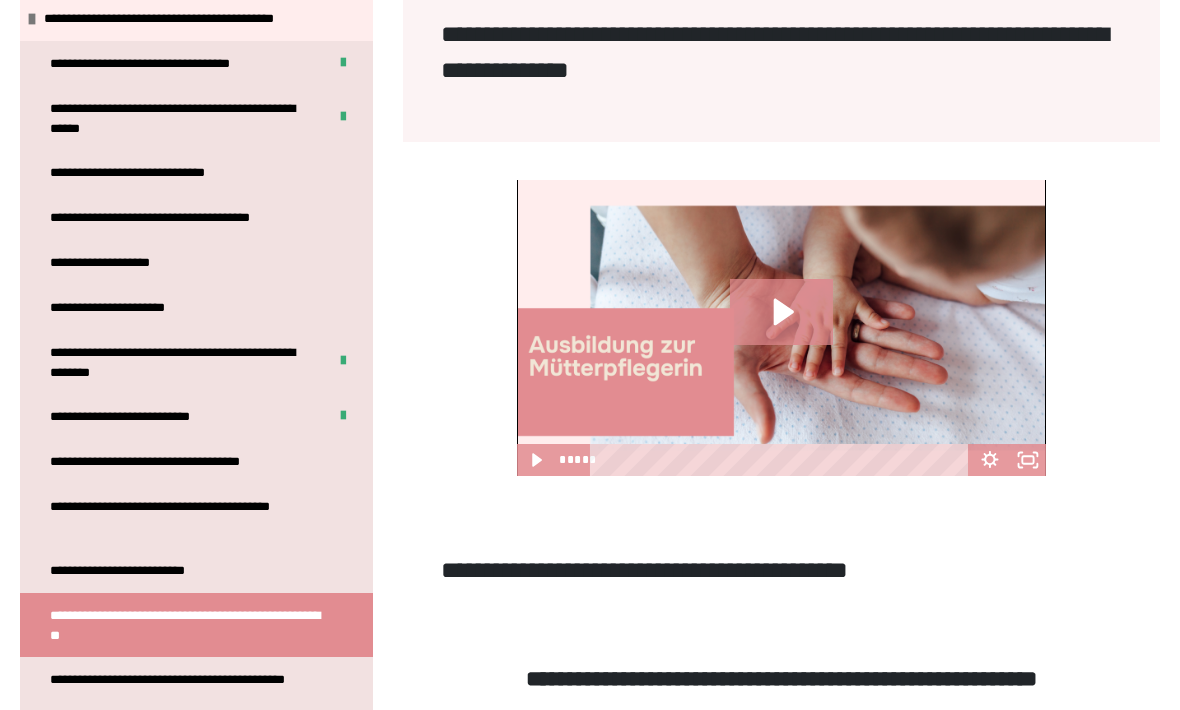 click 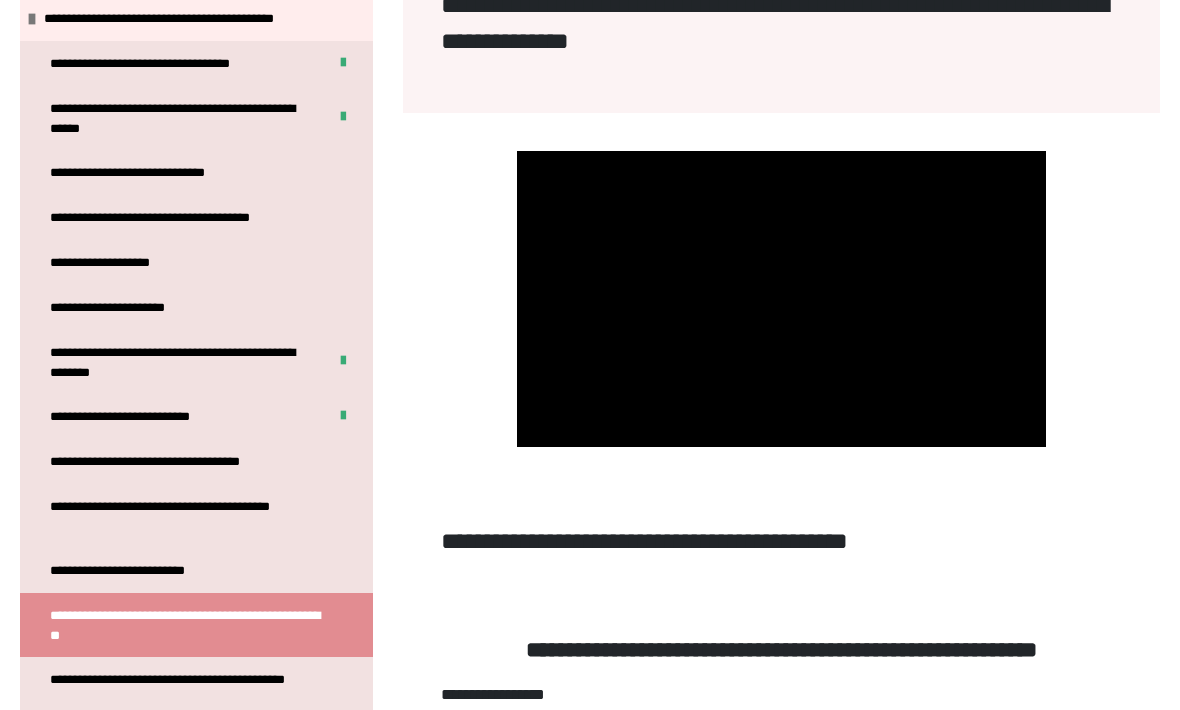scroll, scrollTop: 285, scrollLeft: 0, axis: vertical 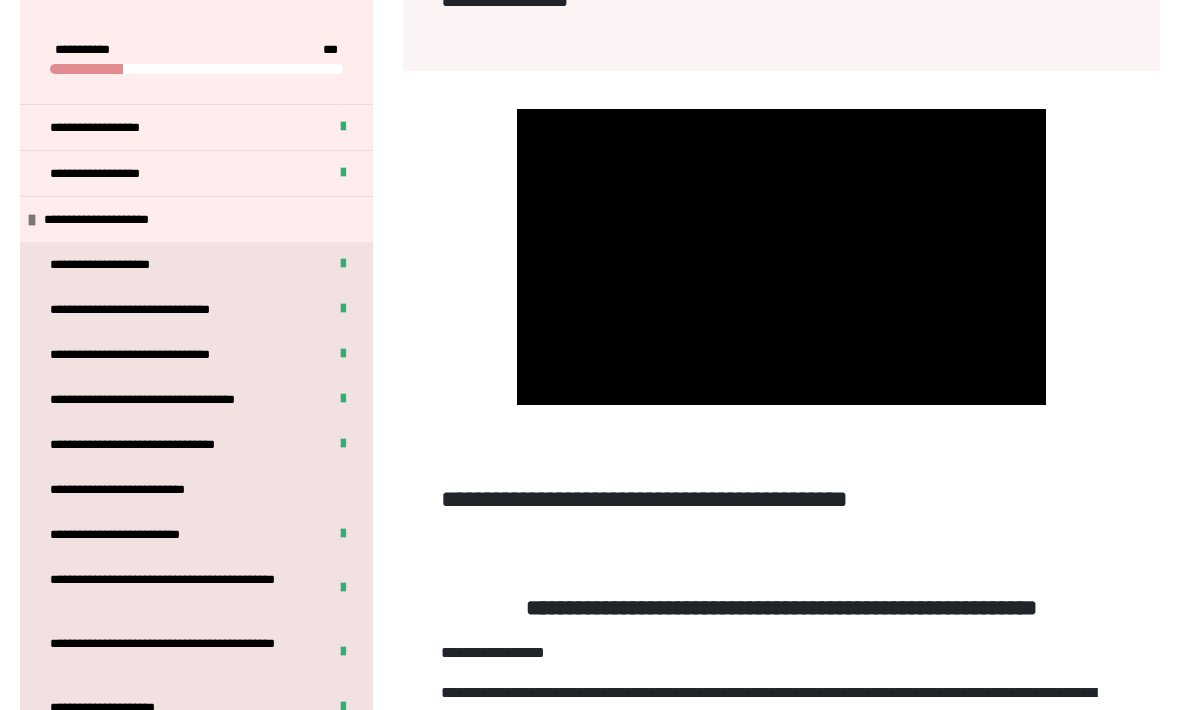 click at bounding box center [782, 257] 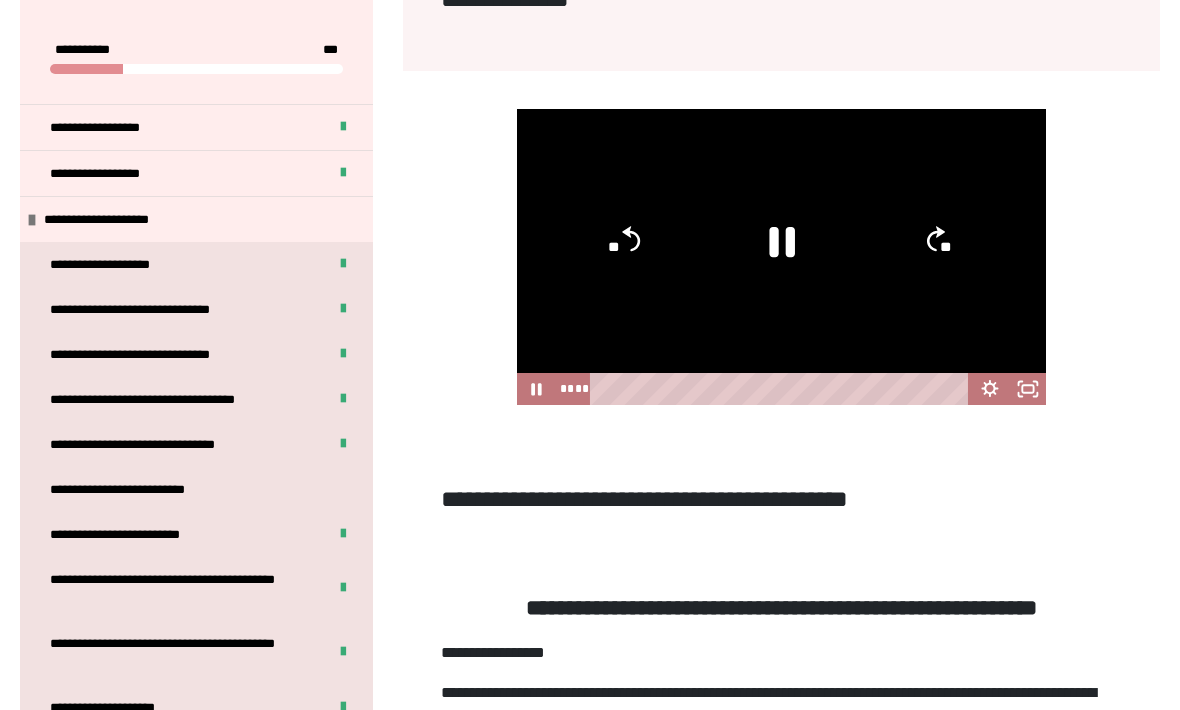 click 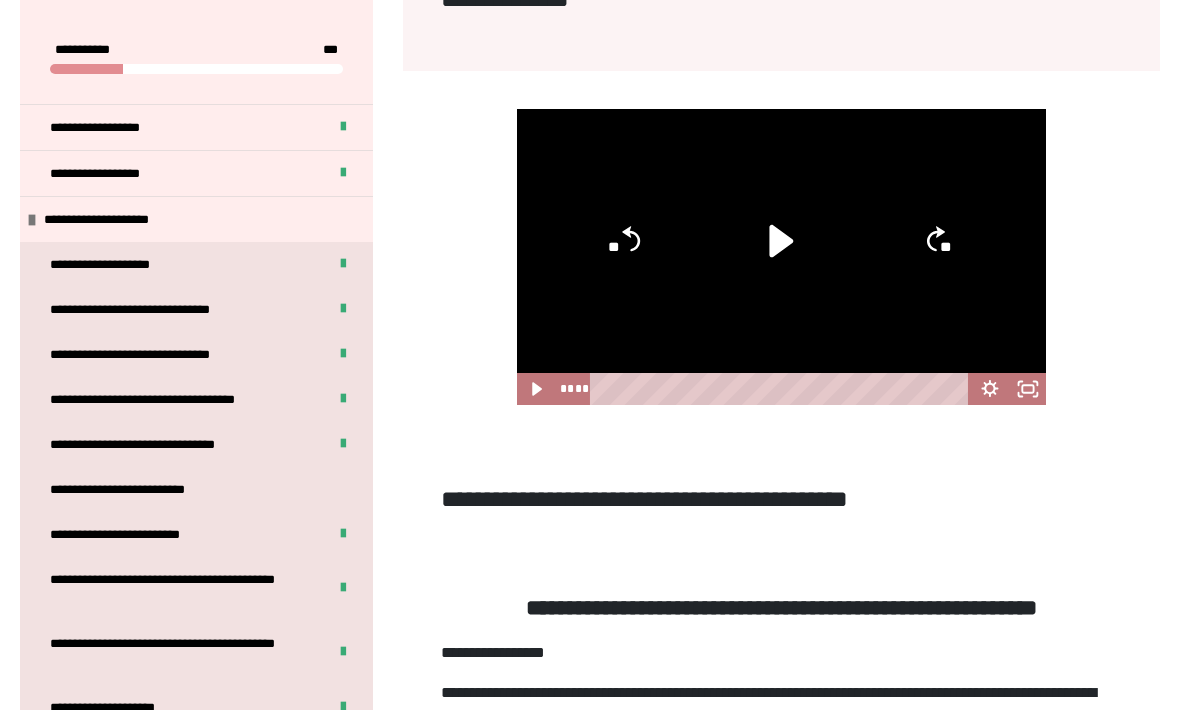 click 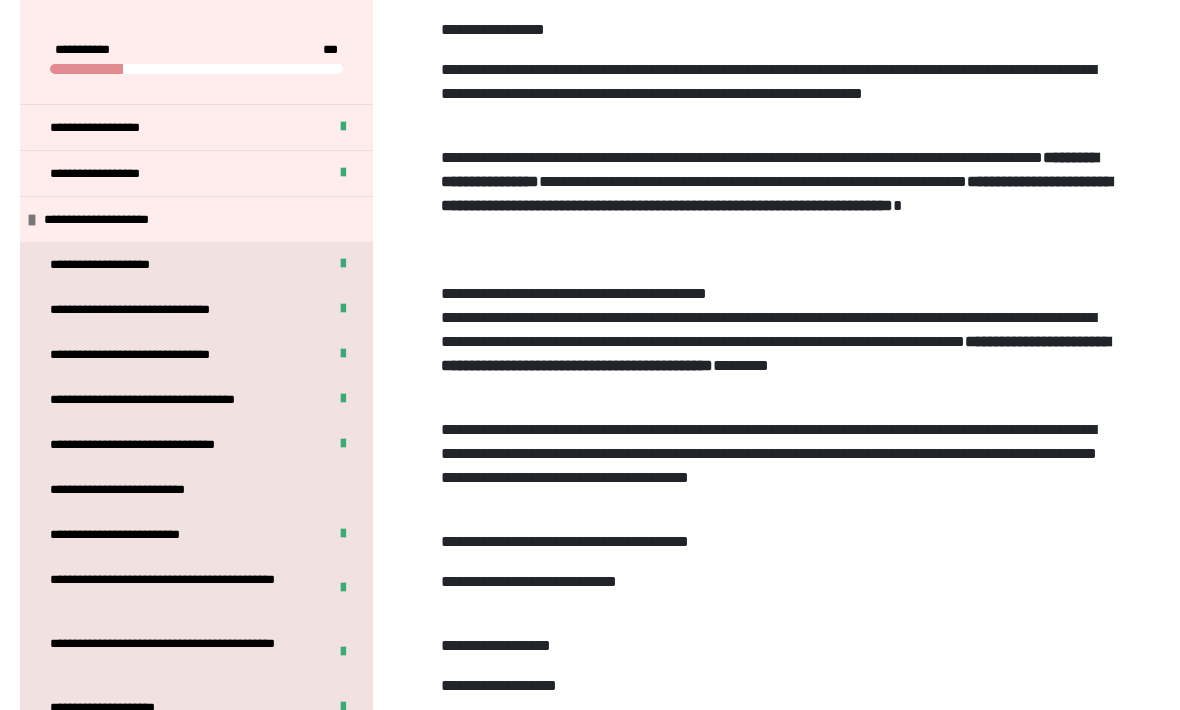 scroll, scrollTop: 1109, scrollLeft: 0, axis: vertical 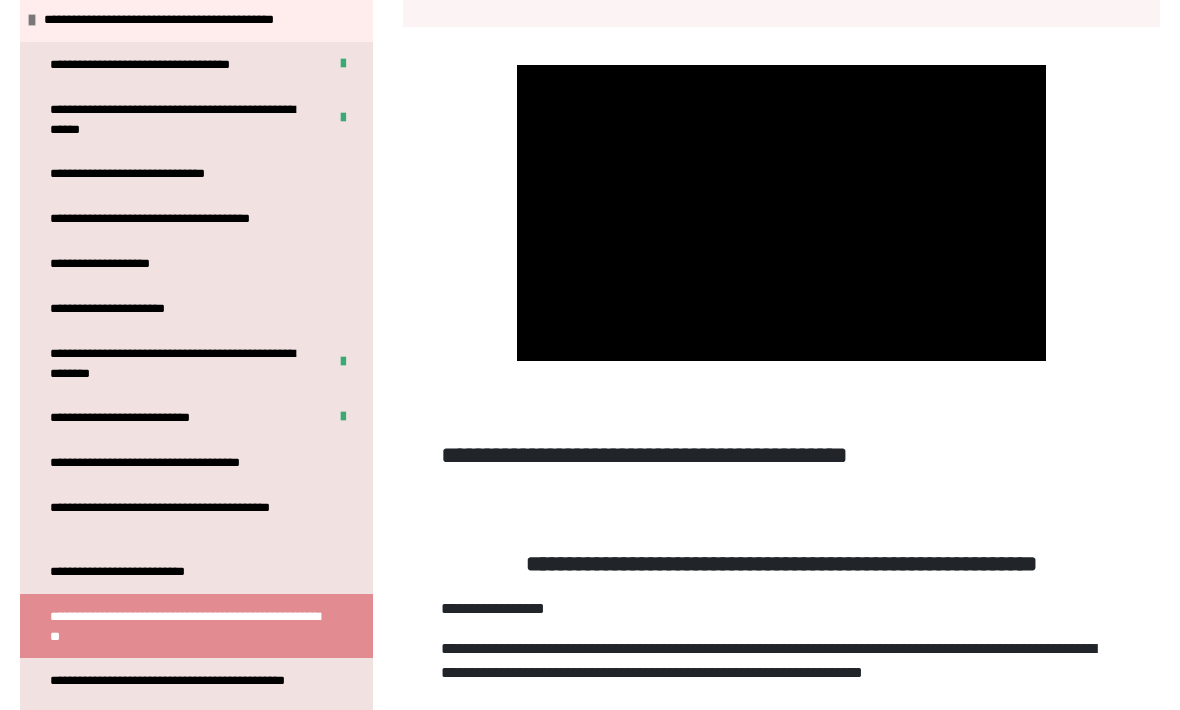 click at bounding box center (782, 213) 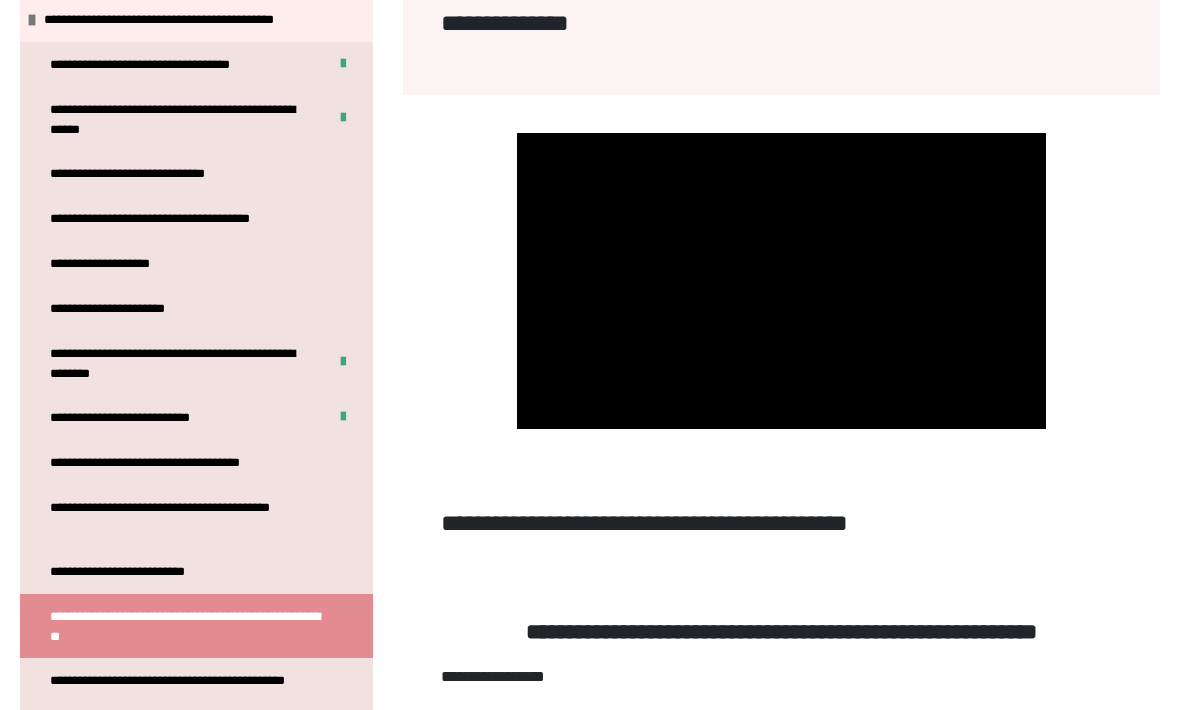 scroll, scrollTop: 387, scrollLeft: 0, axis: vertical 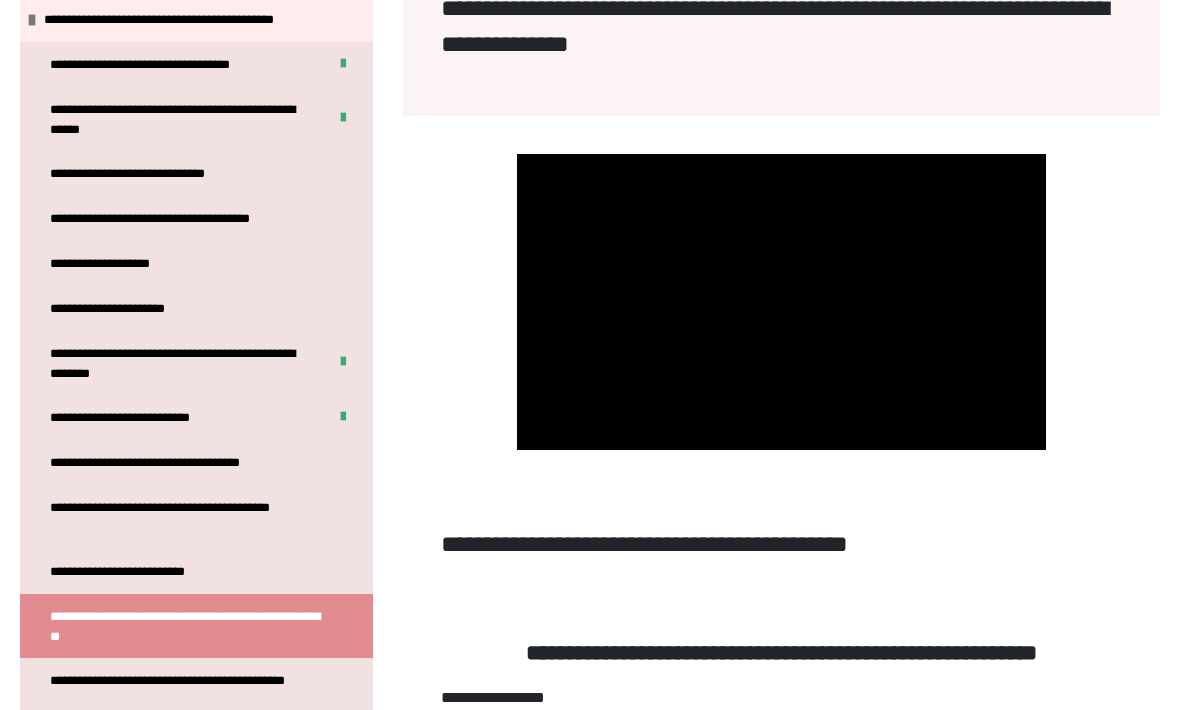 click at bounding box center [782, 302] 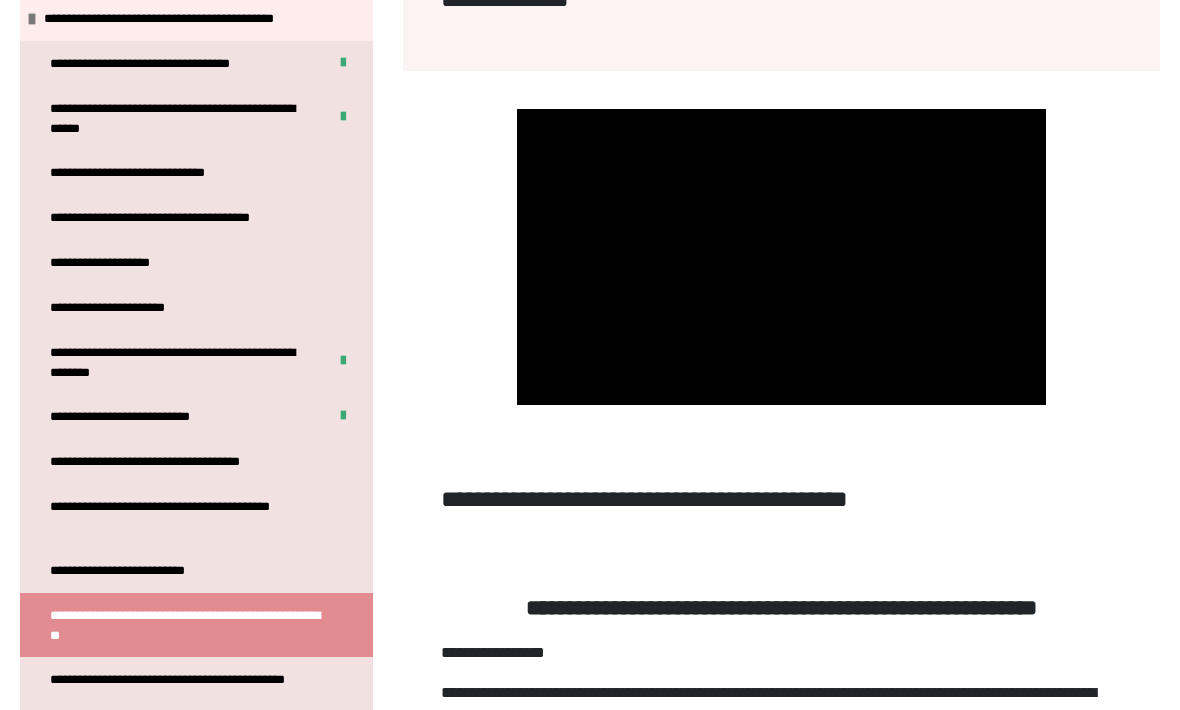 scroll, scrollTop: 432, scrollLeft: 0, axis: vertical 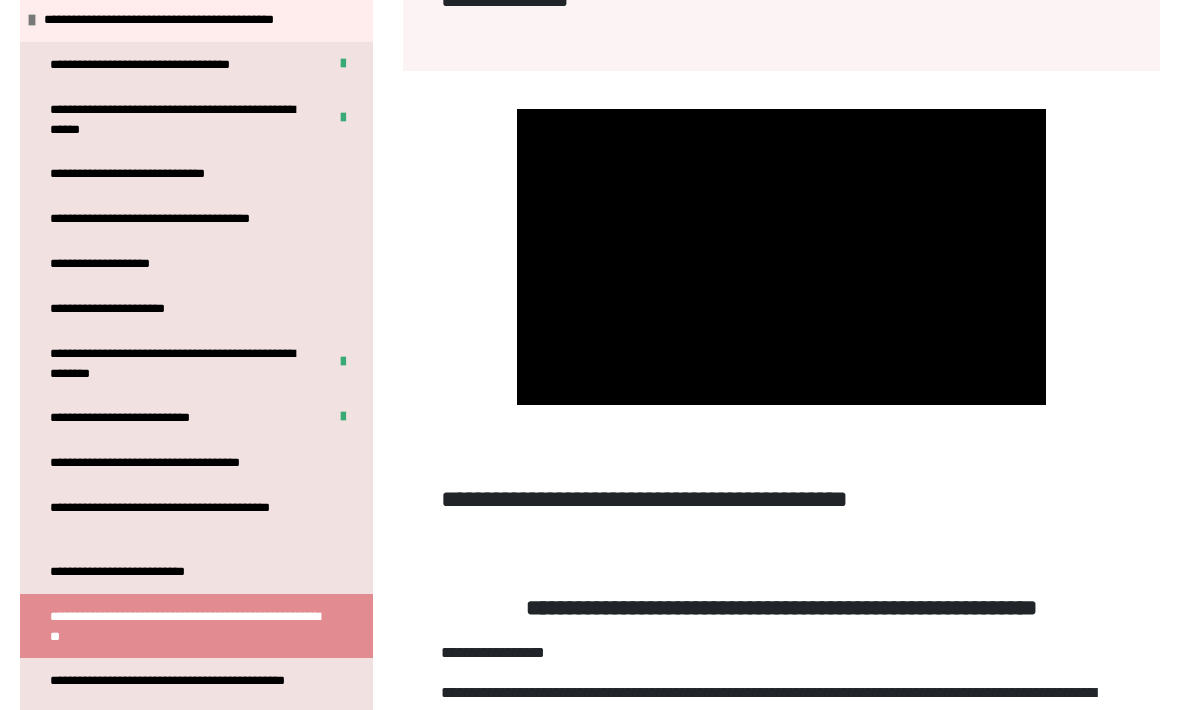 click at bounding box center (782, 257) 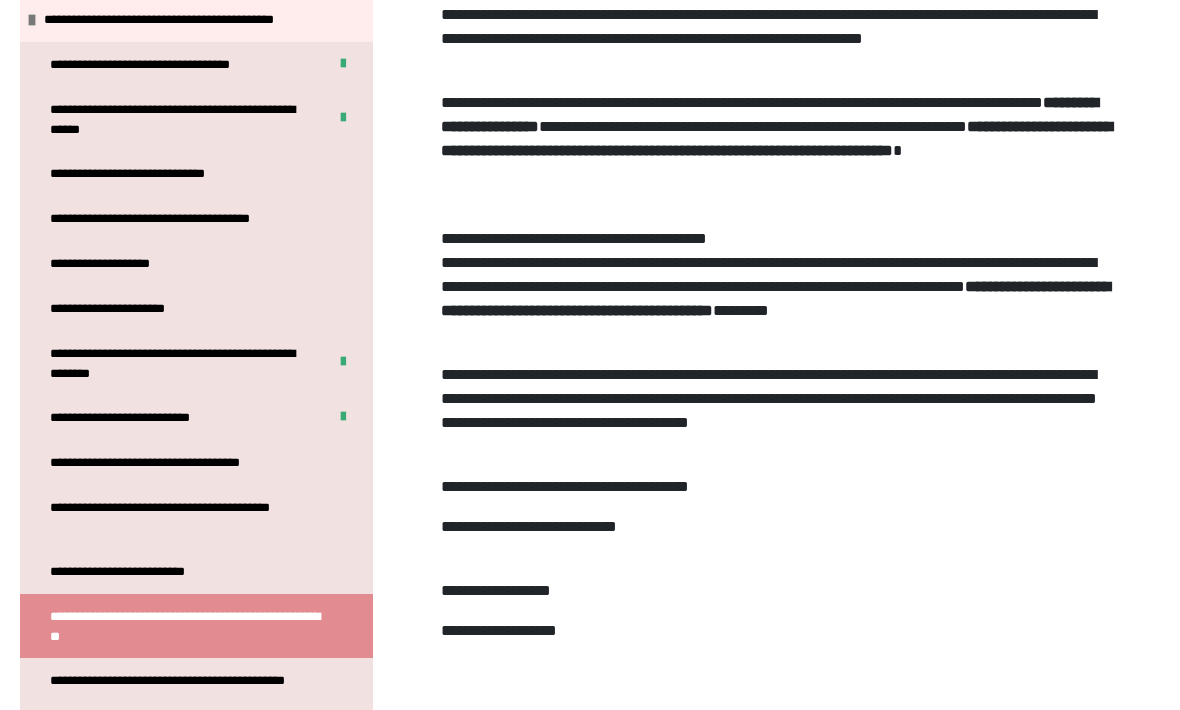 scroll, scrollTop: 1115, scrollLeft: 0, axis: vertical 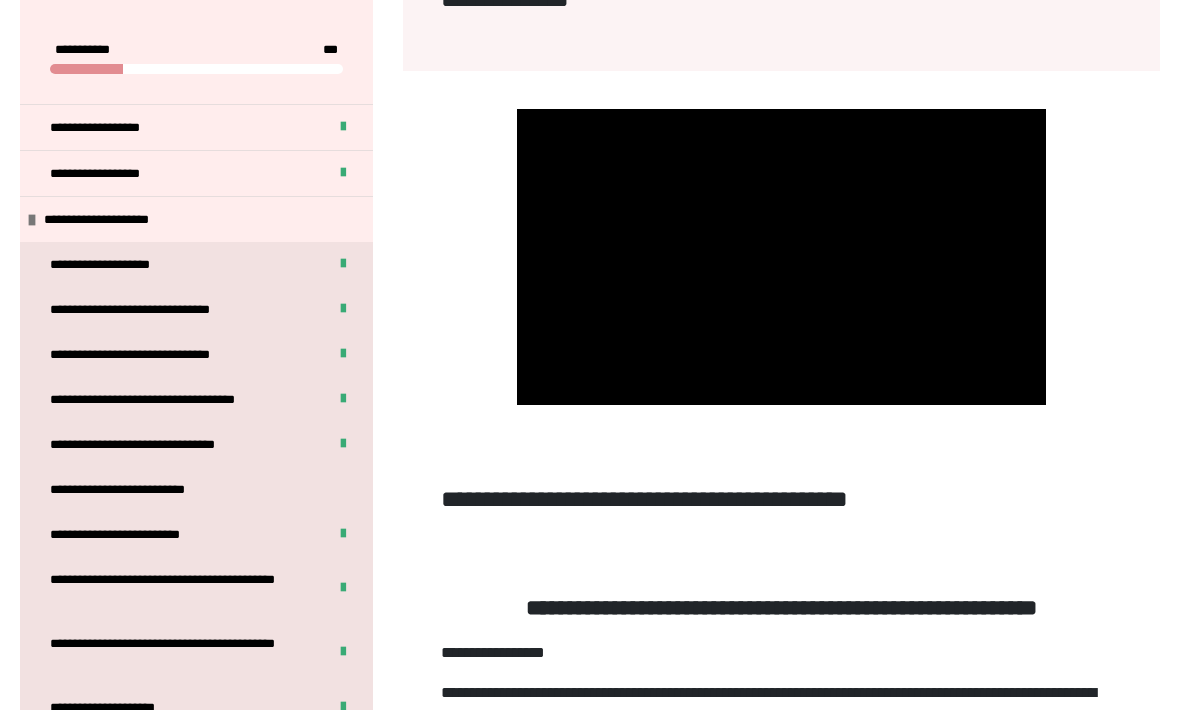 click at bounding box center [782, 257] 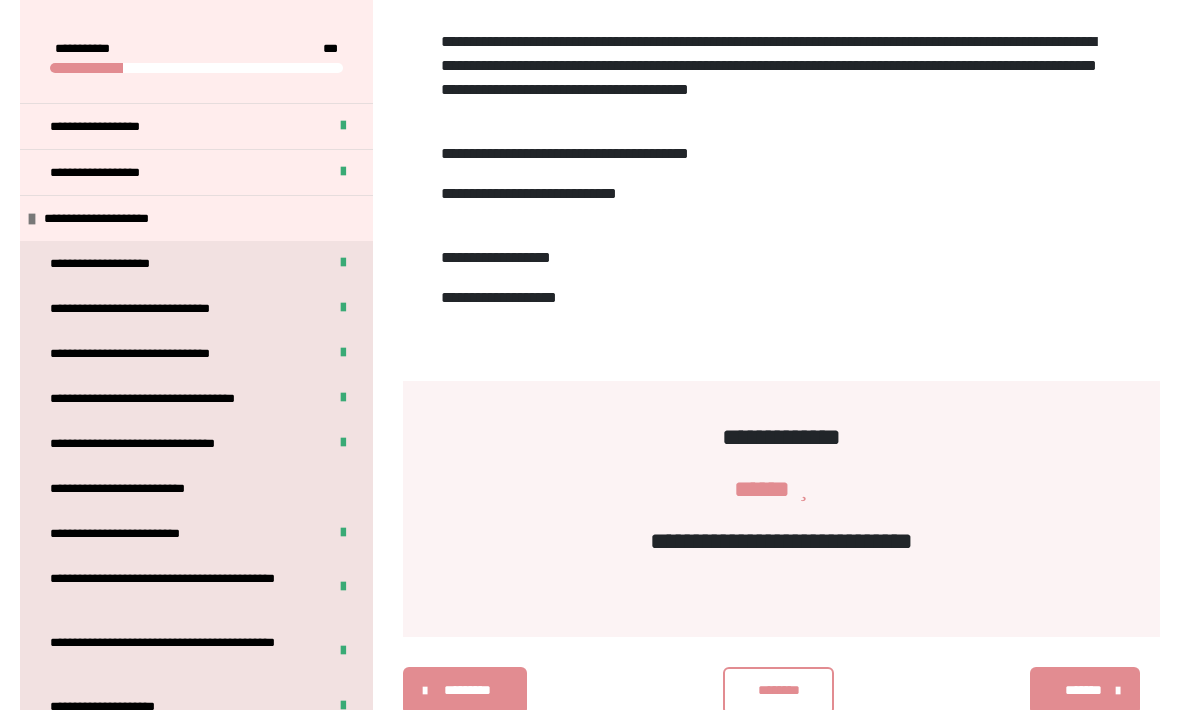 scroll, scrollTop: 1442, scrollLeft: 0, axis: vertical 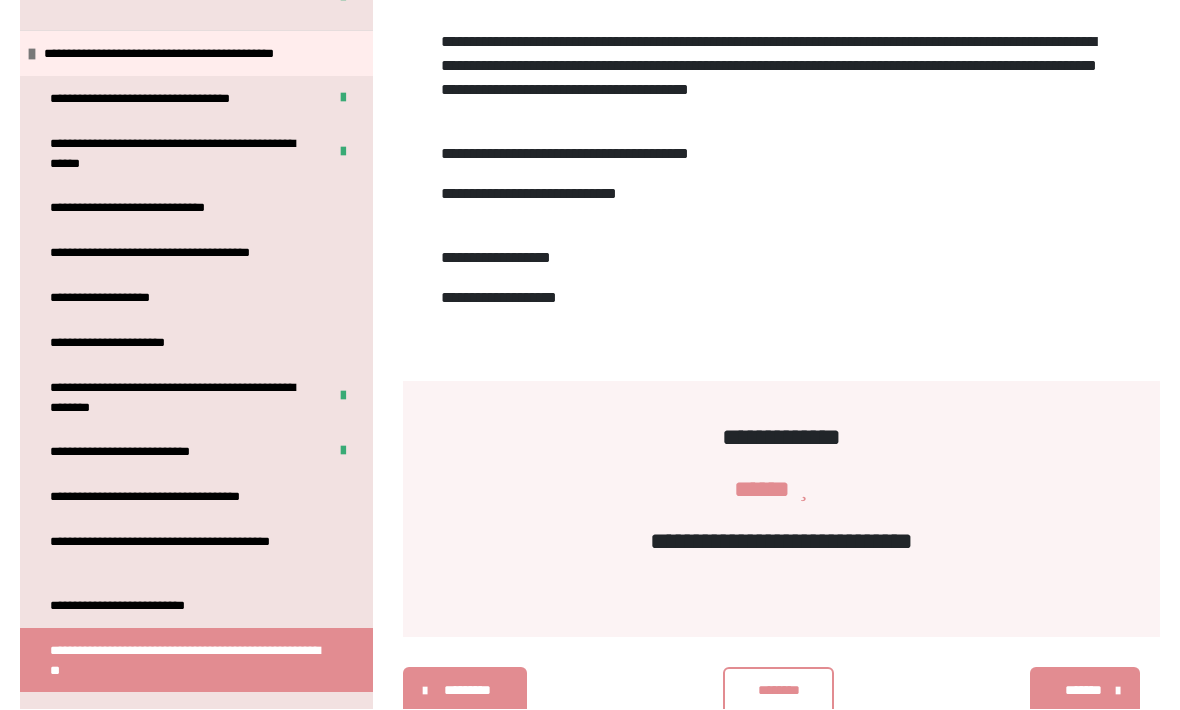 click on "********" at bounding box center (778, 691) 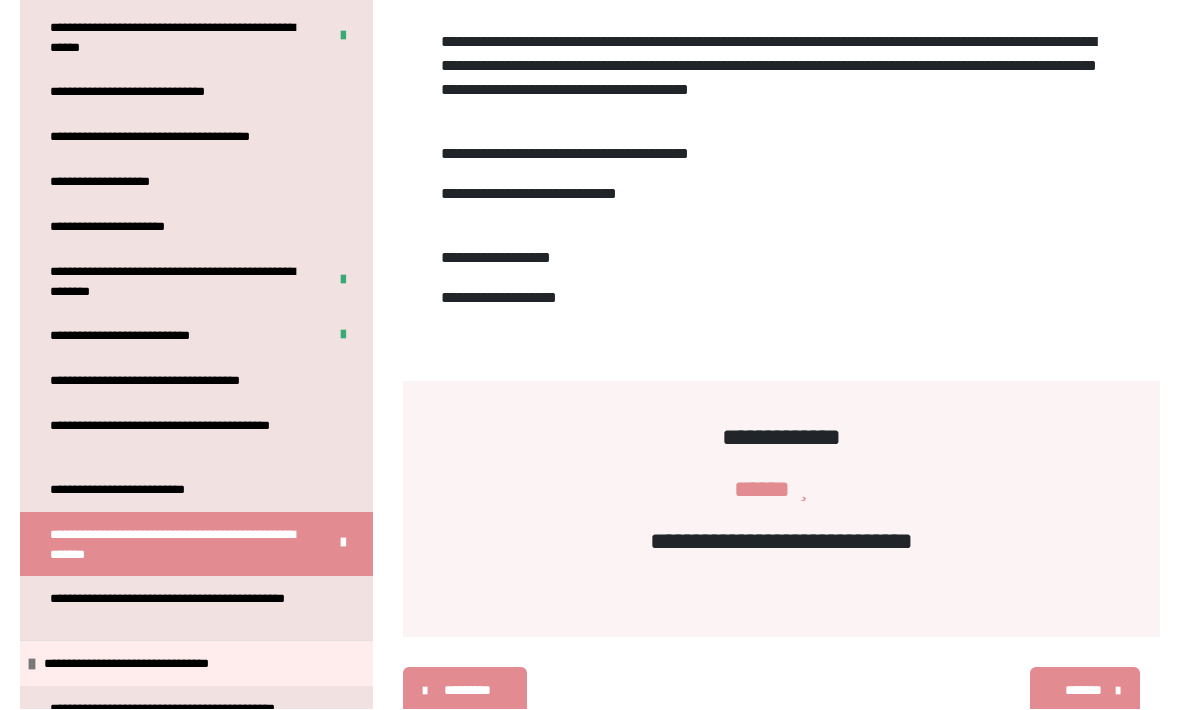scroll, scrollTop: 1000, scrollLeft: 0, axis: vertical 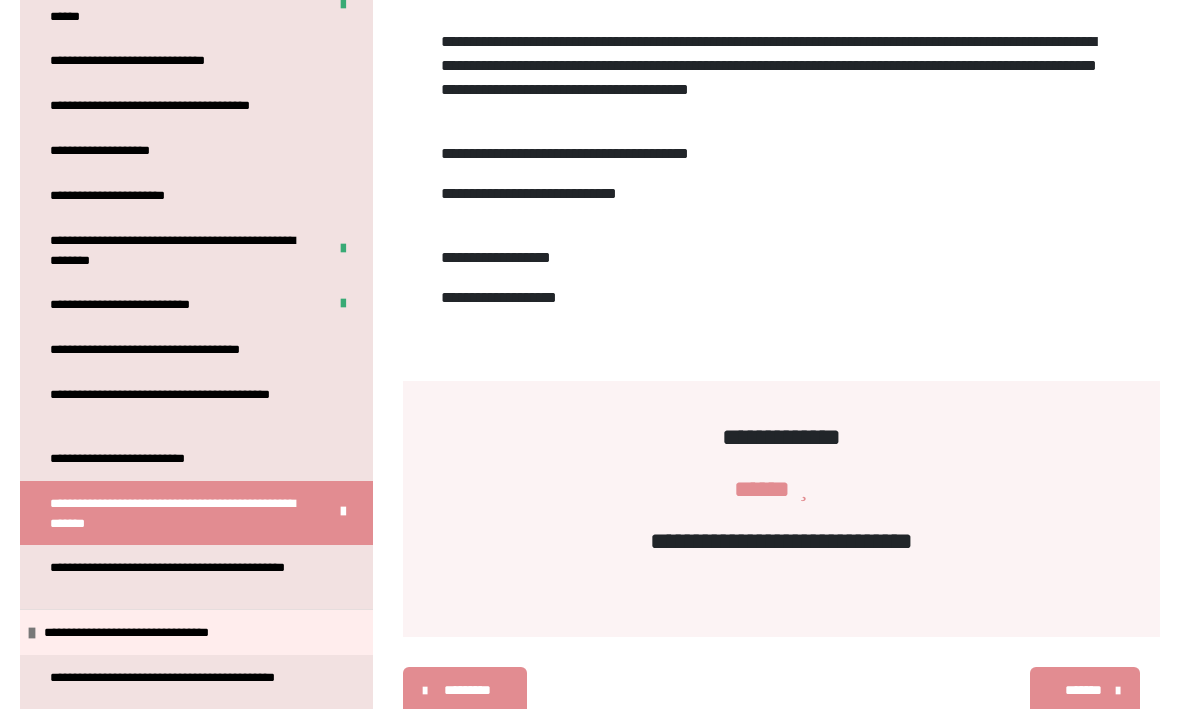 click on "*******" at bounding box center (1083, 691) 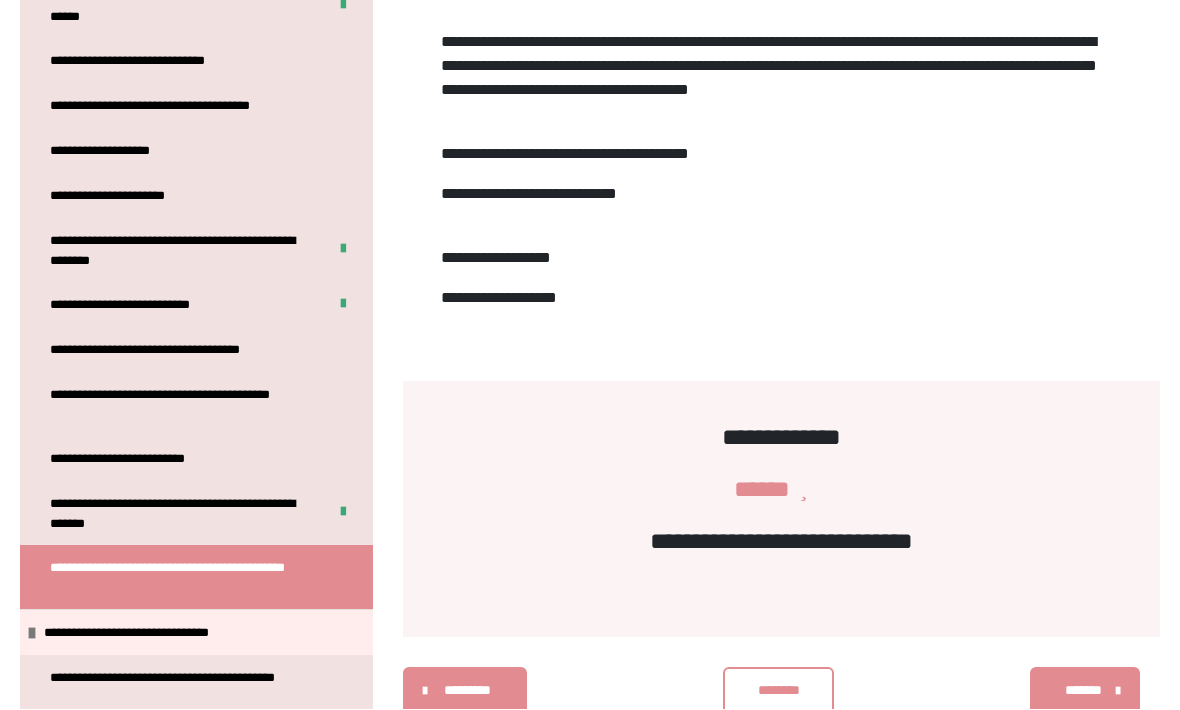 scroll, scrollTop: 369, scrollLeft: 0, axis: vertical 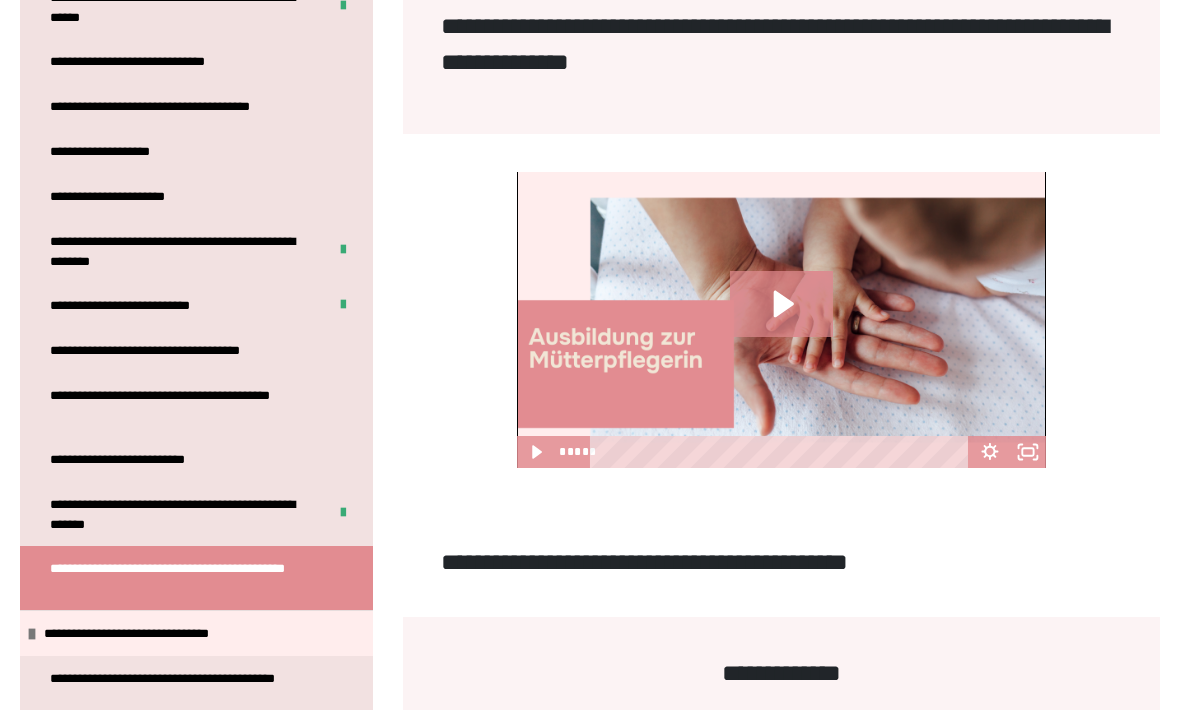 click 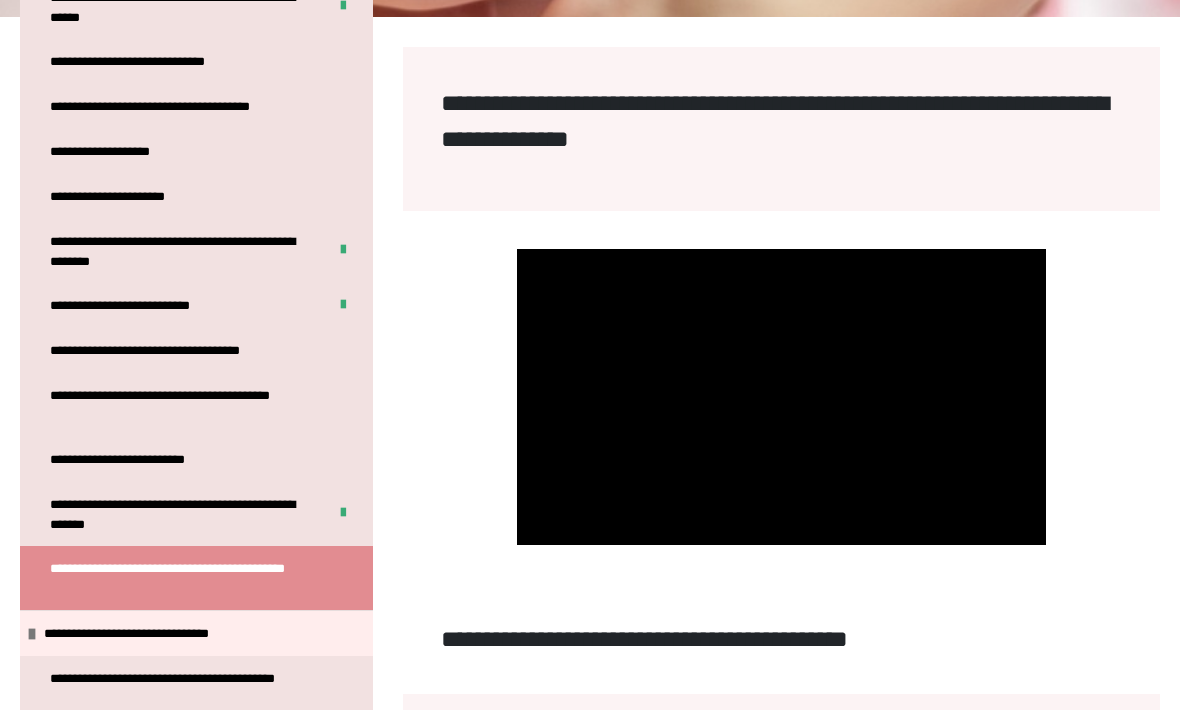 scroll, scrollTop: 272, scrollLeft: 0, axis: vertical 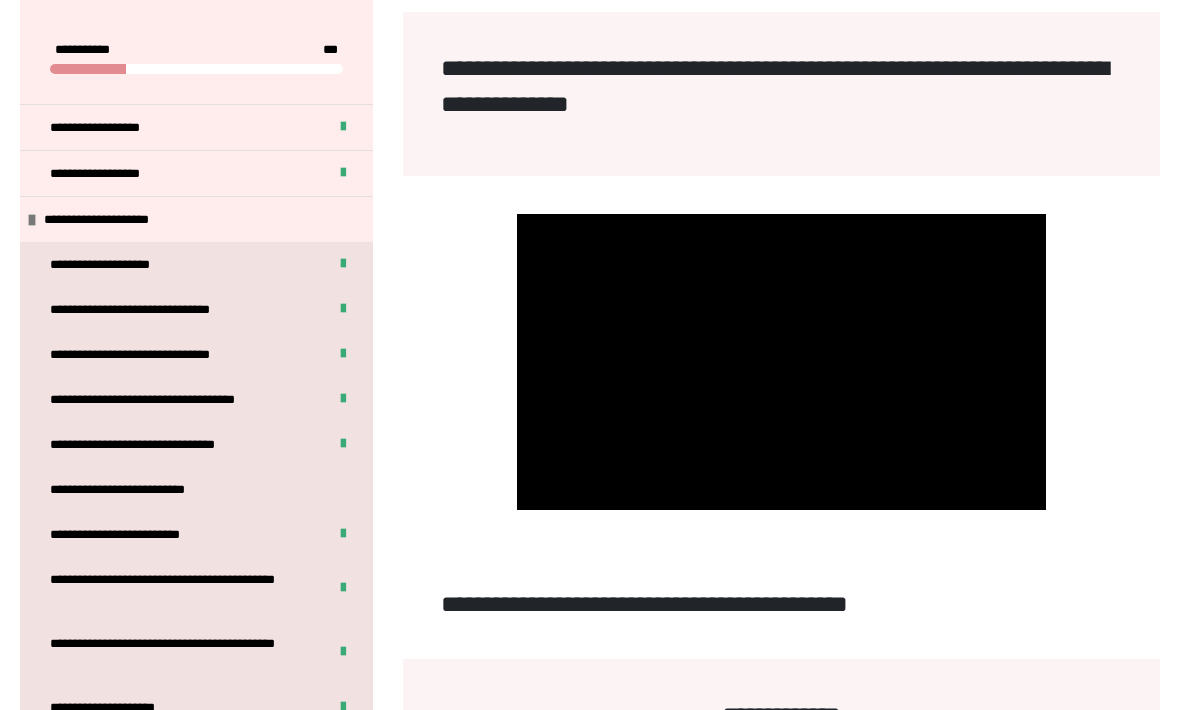 click at bounding box center [782, 362] 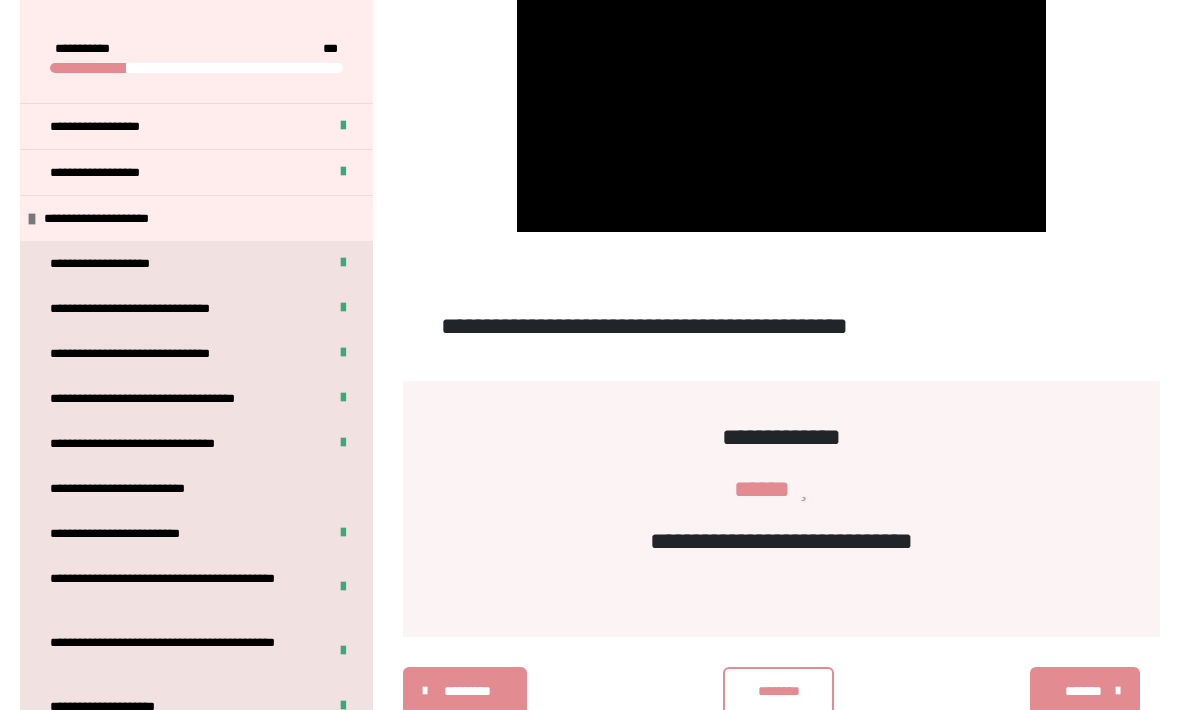 scroll, scrollTop: 604, scrollLeft: 0, axis: vertical 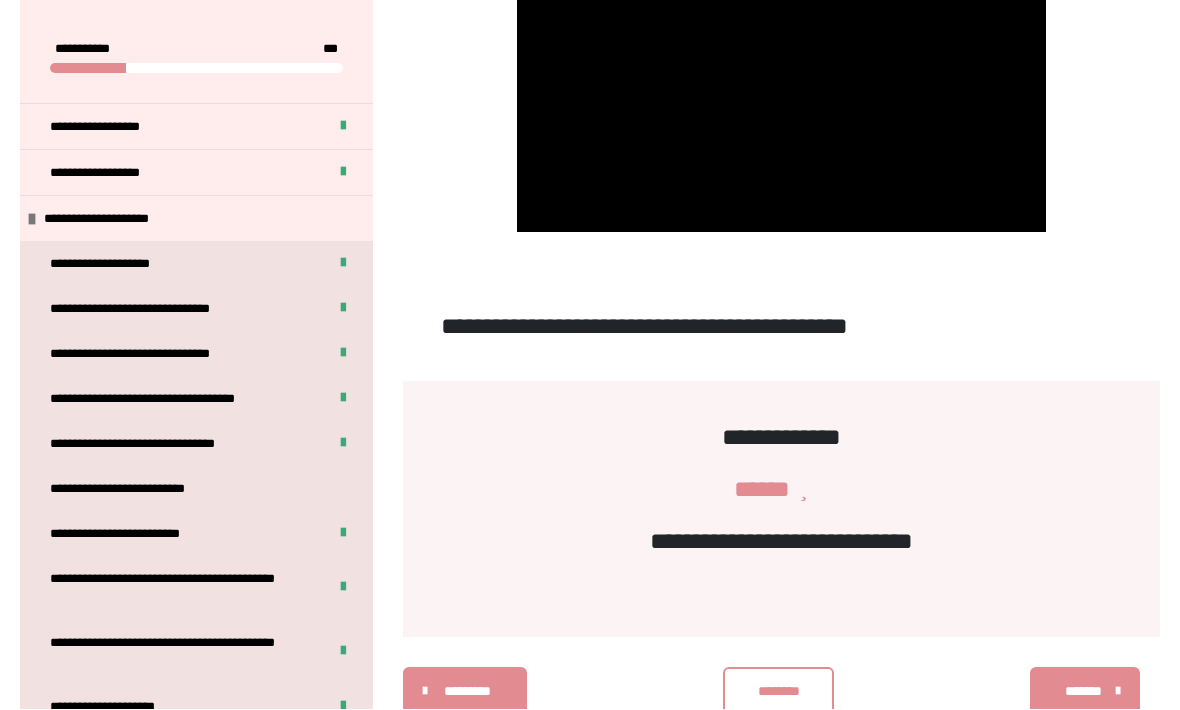 click on "********" at bounding box center [778, 692] 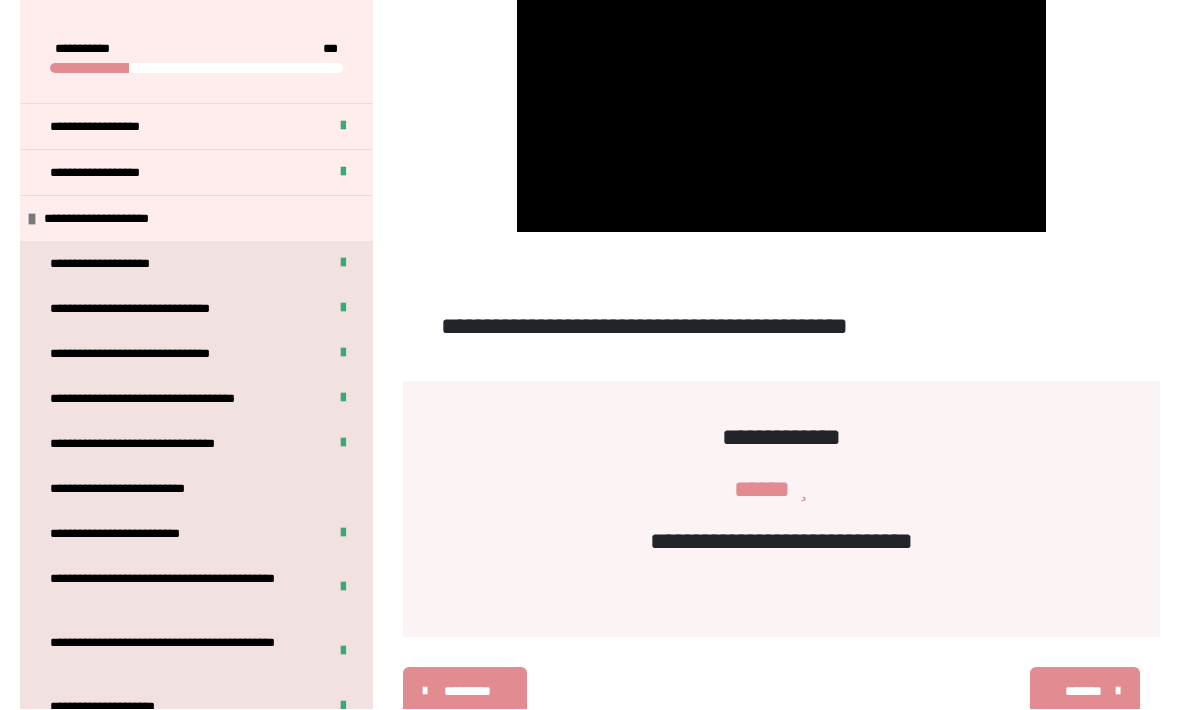 click on "*******" at bounding box center [1083, 692] 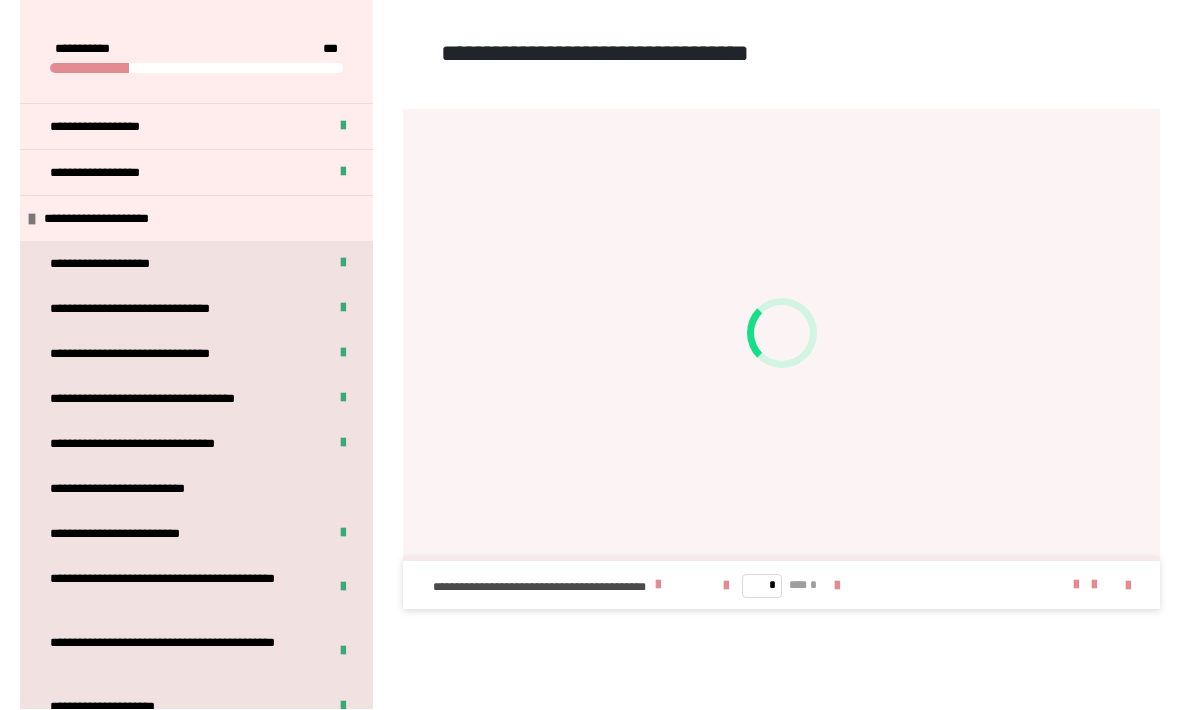 scroll, scrollTop: 605, scrollLeft: 0, axis: vertical 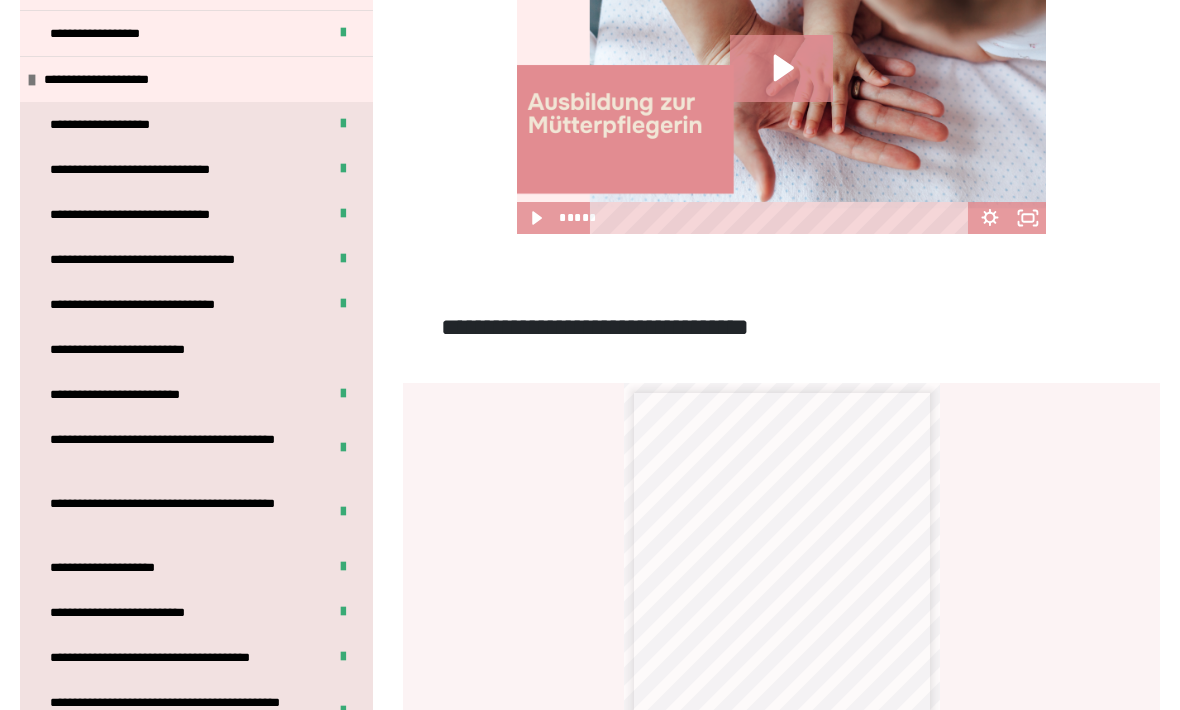 click on "**********" at bounding box center (196, 349) 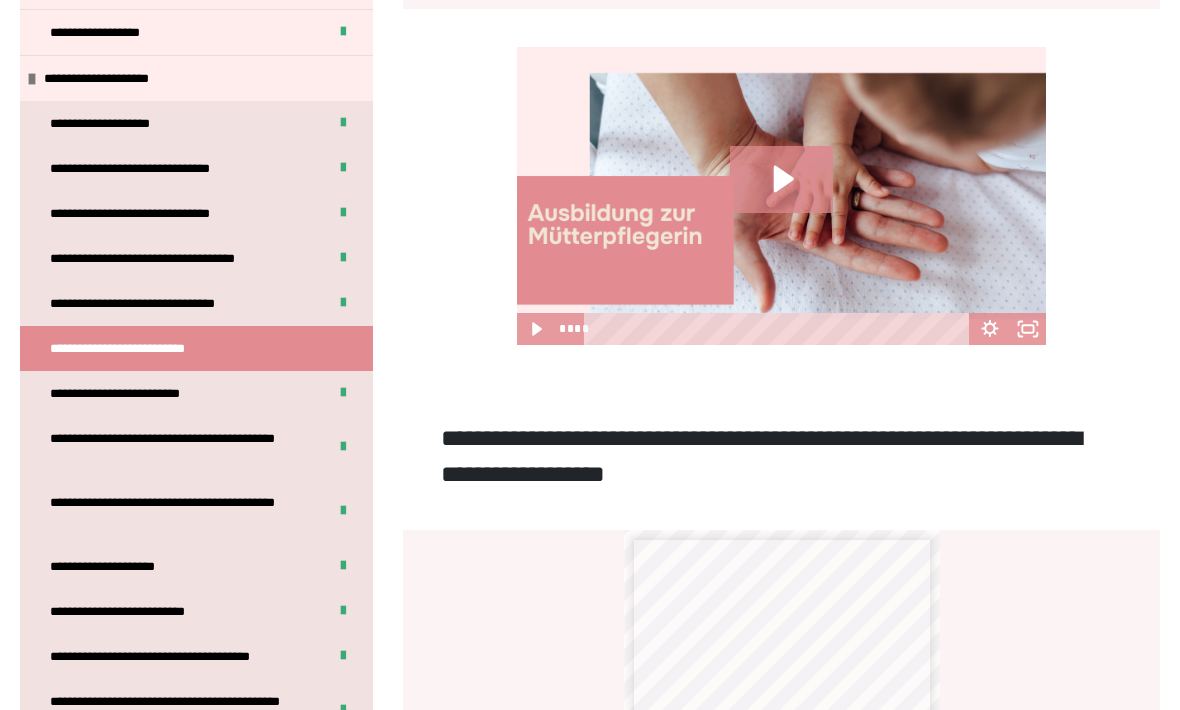 scroll, scrollTop: 481, scrollLeft: 0, axis: vertical 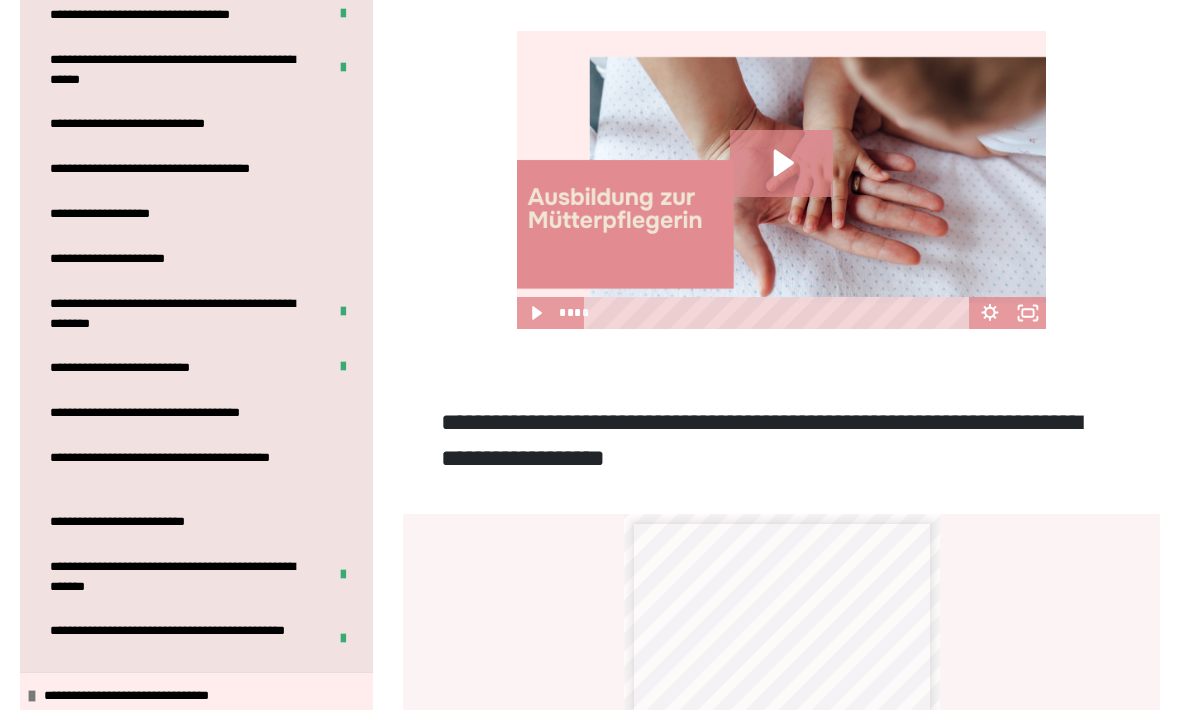 click on "**********" at bounding box center [188, 467] 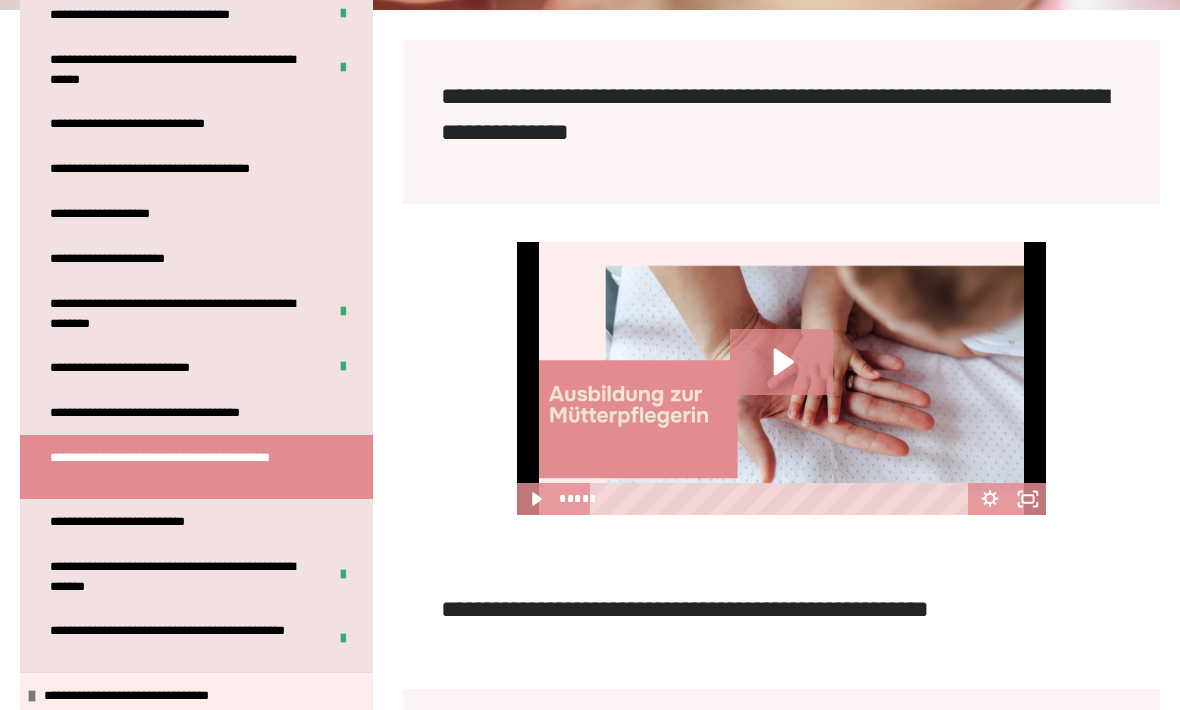 click on "**********" at bounding box center [196, 521] 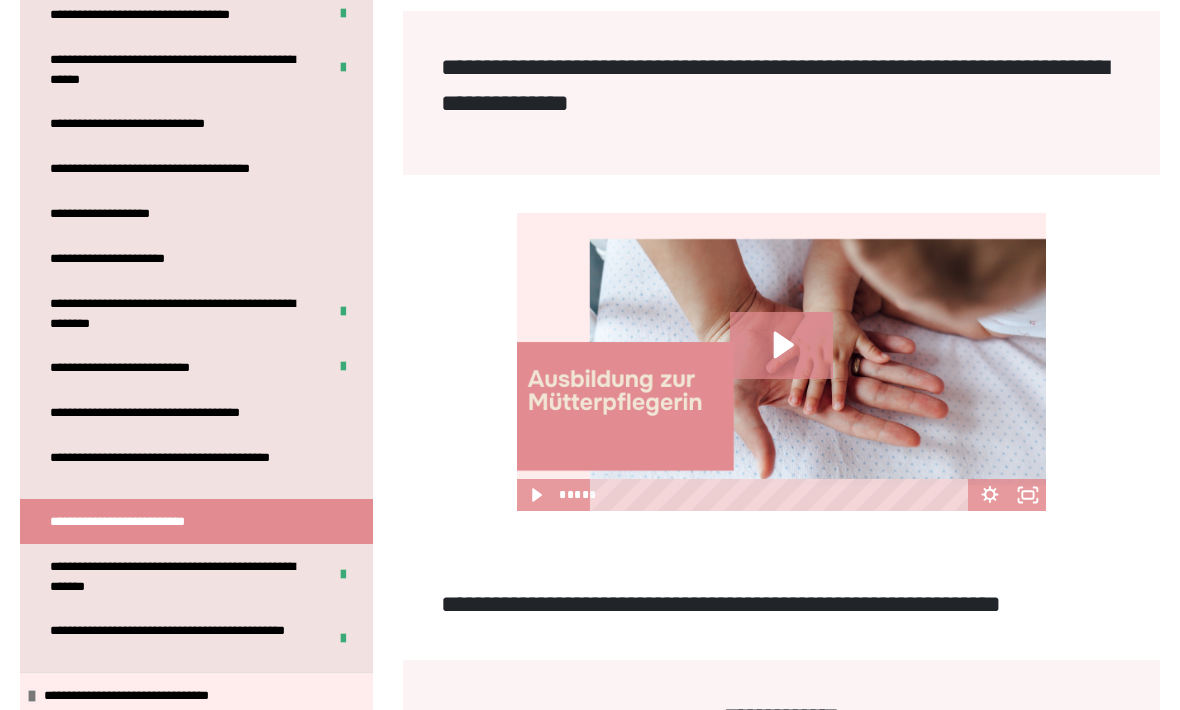 click on "**********" at bounding box center (188, 467) 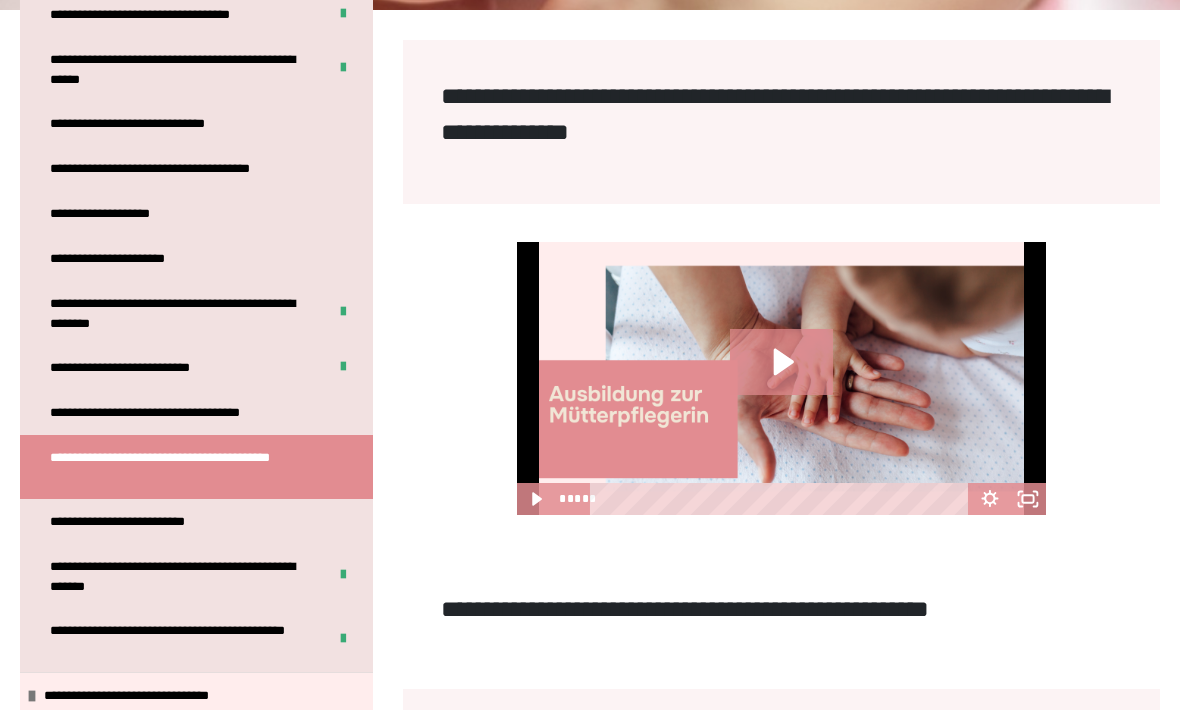 click on "**********" at bounding box center (196, 367) 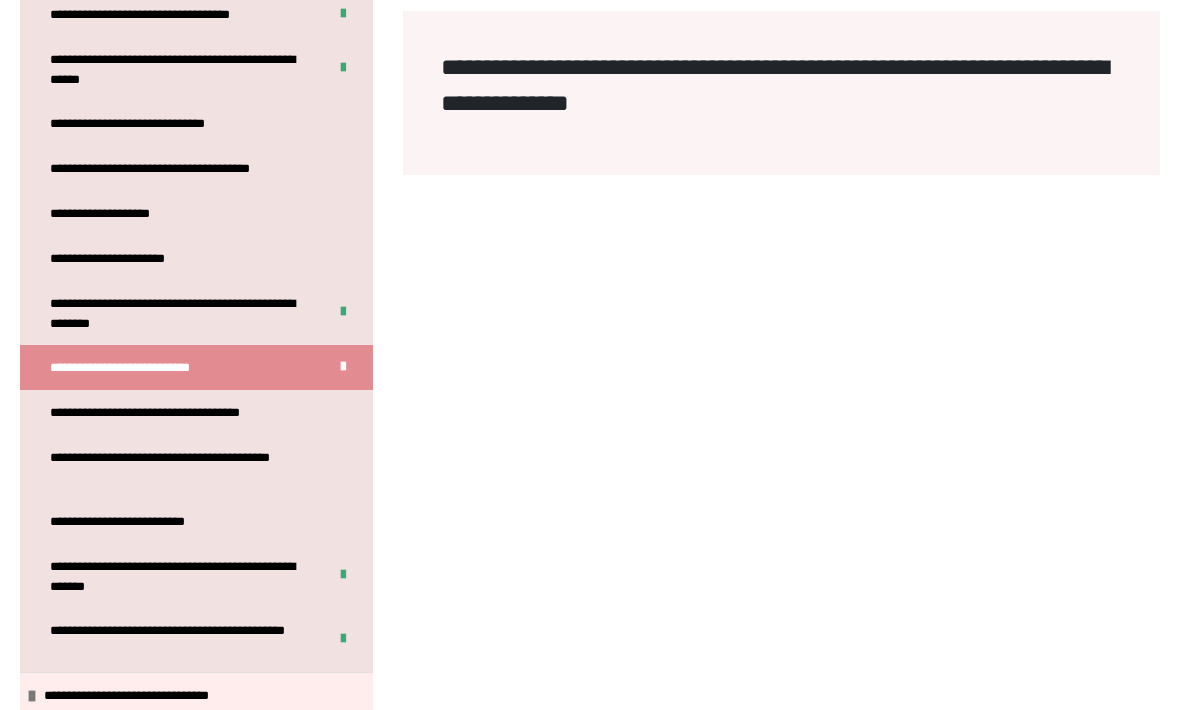click on "**********" at bounding box center [196, 412] 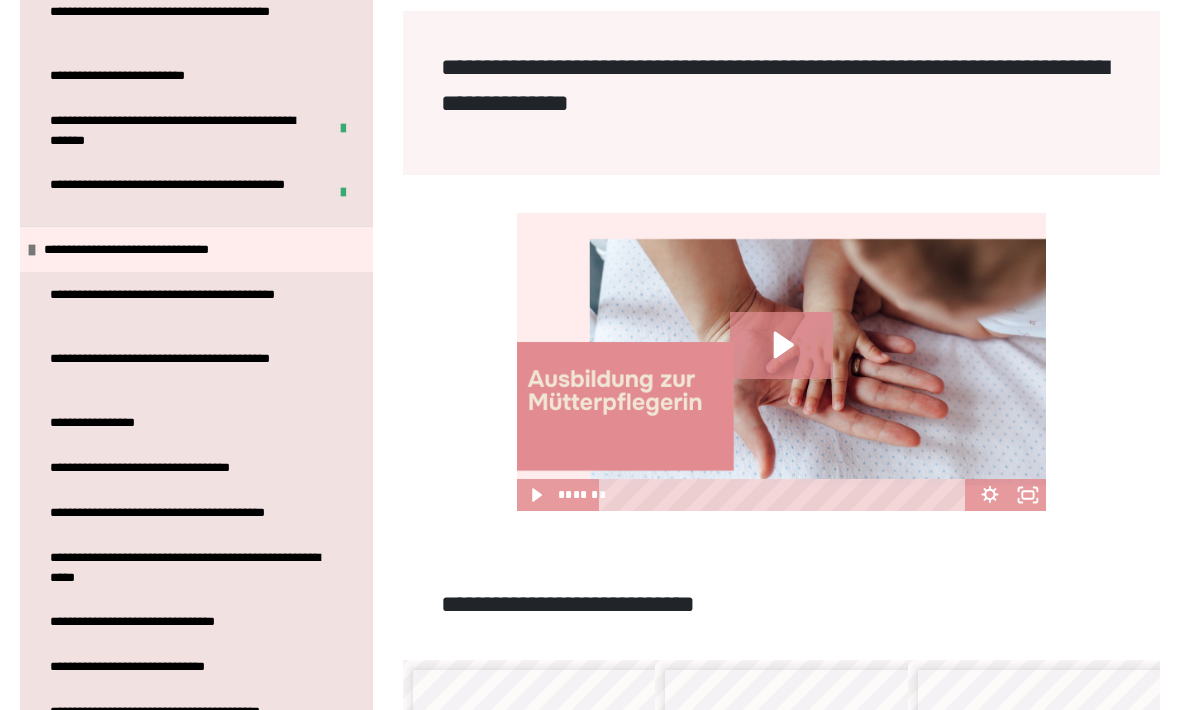scroll, scrollTop: 1385, scrollLeft: 0, axis: vertical 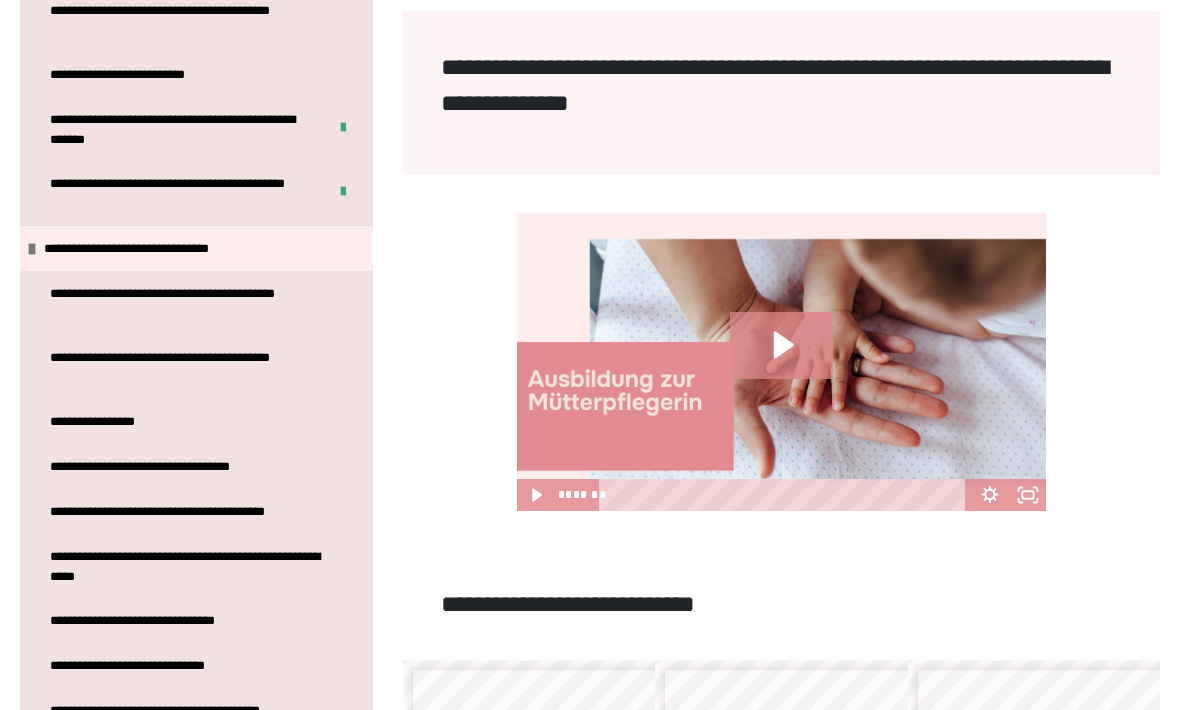 click on "**********" at bounding box center (150, 620) 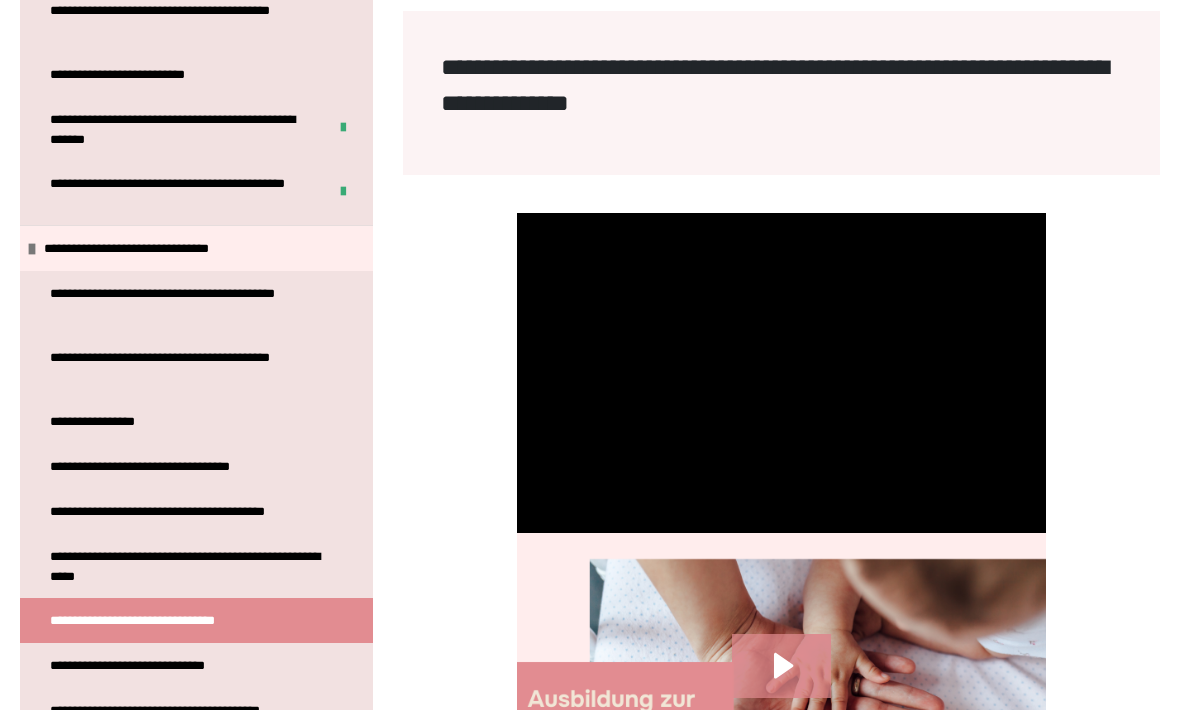 click on "**********" at bounding box center (146, 665) 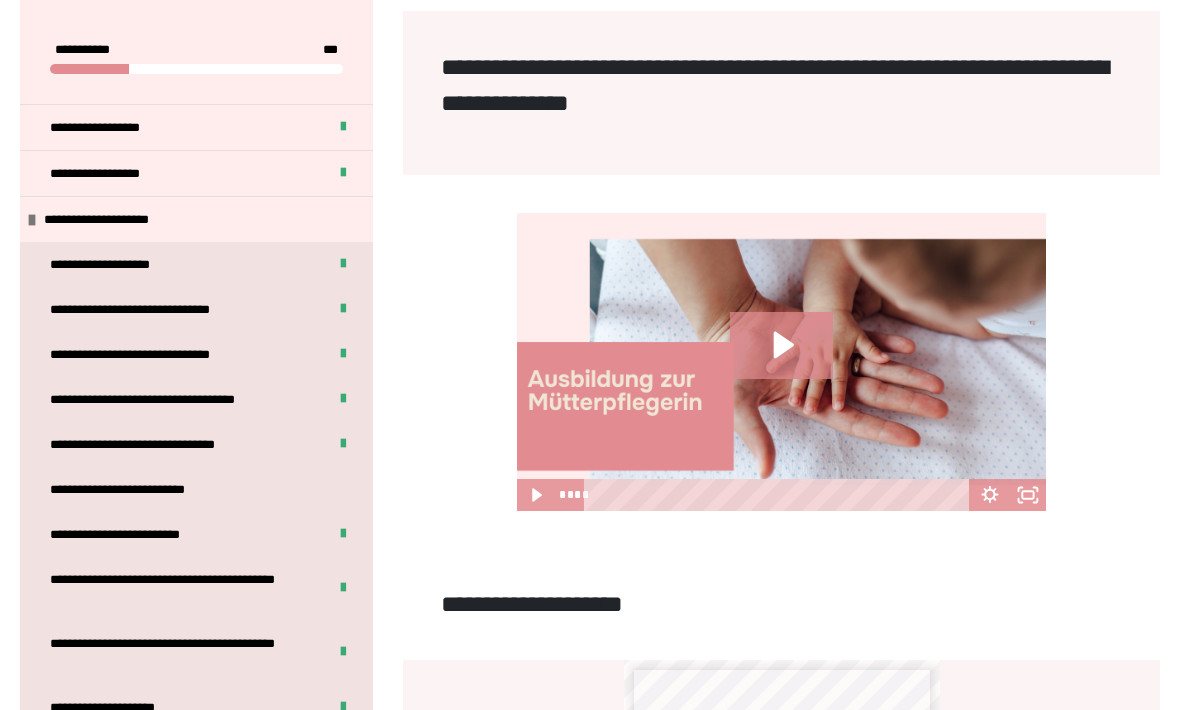scroll, scrollTop: 0, scrollLeft: 0, axis: both 